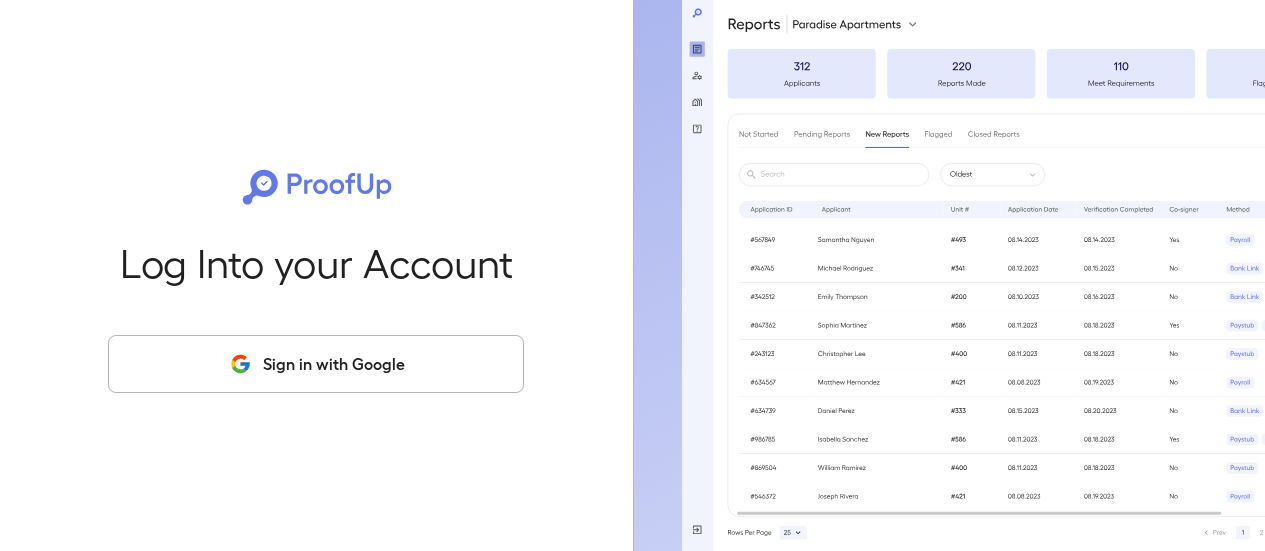 scroll, scrollTop: 0, scrollLeft: 0, axis: both 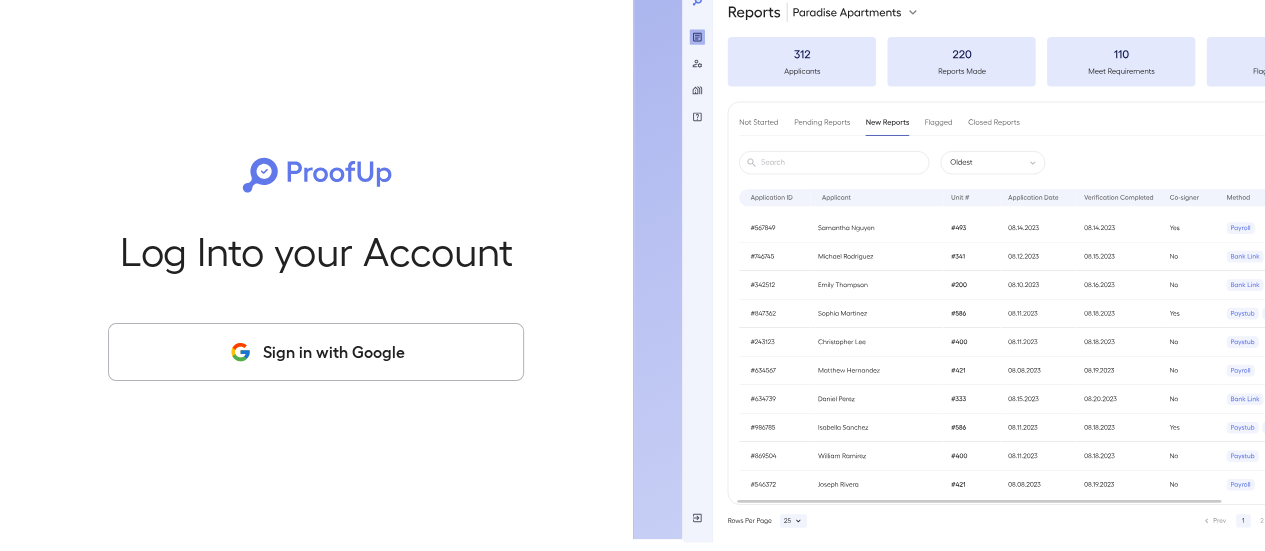 click on "Sign in with Google" at bounding box center [316, 352] 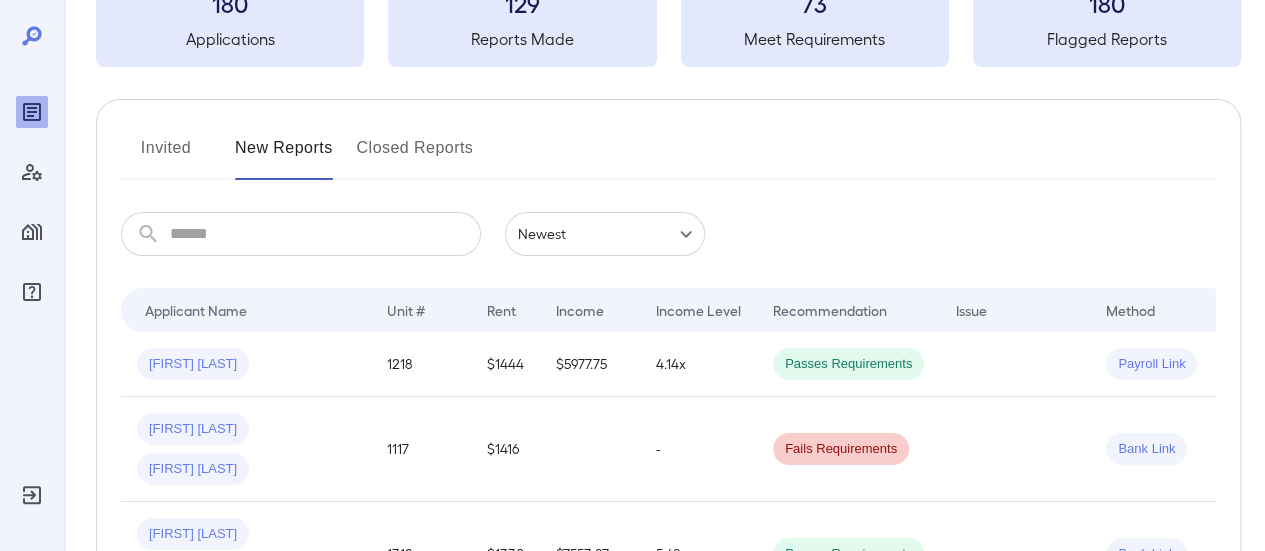 scroll, scrollTop: 0, scrollLeft: 0, axis: both 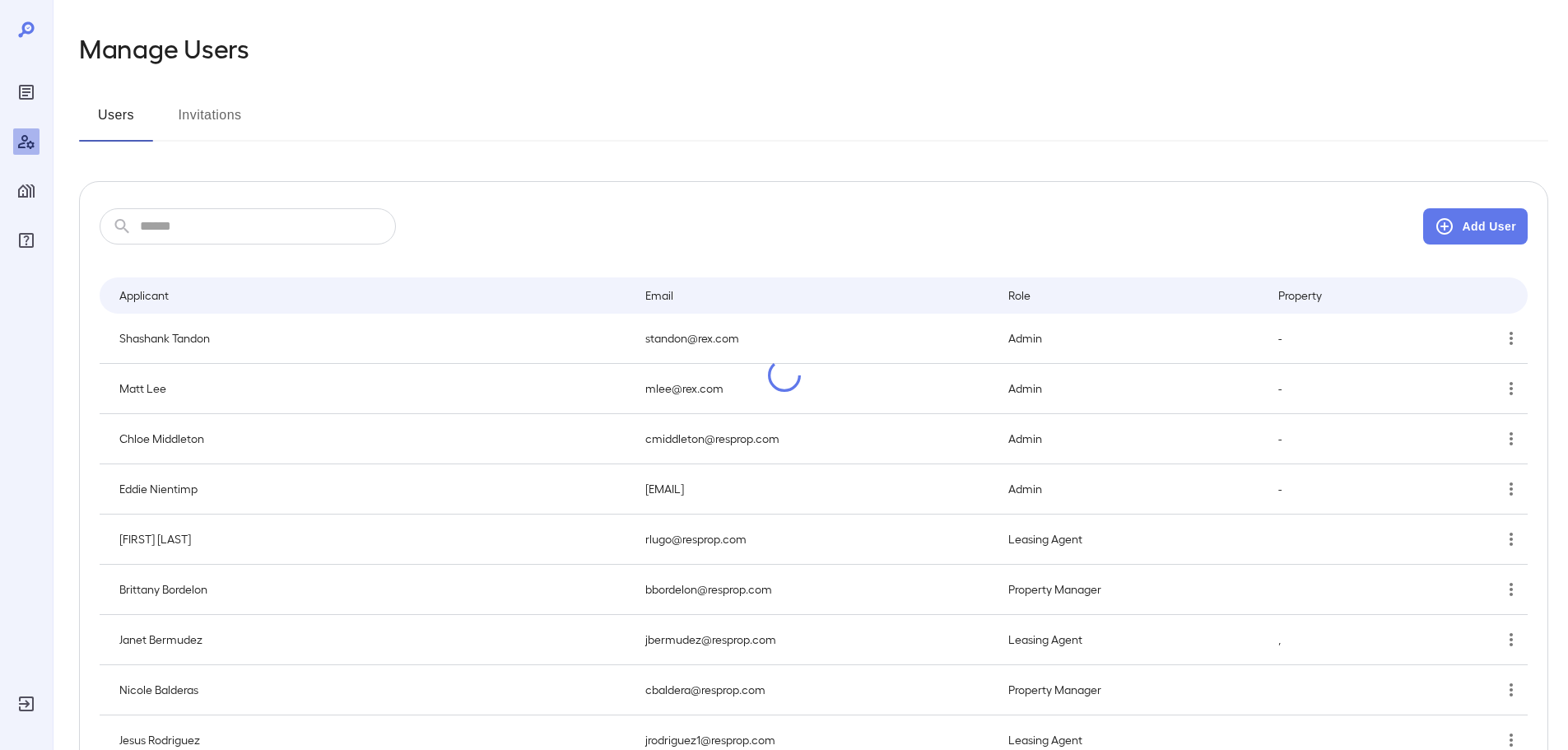 click at bounding box center (268, 226) 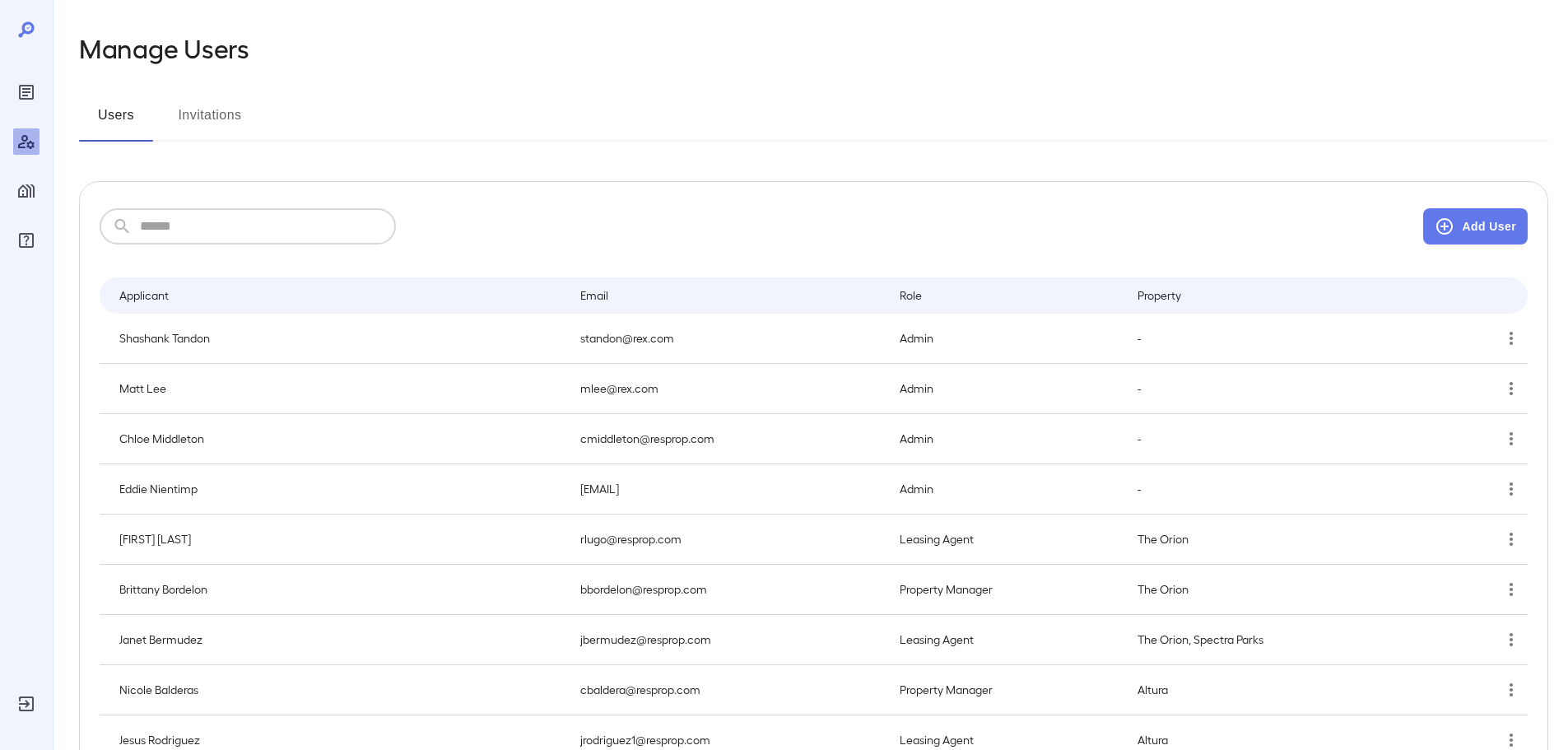paste on "**********" 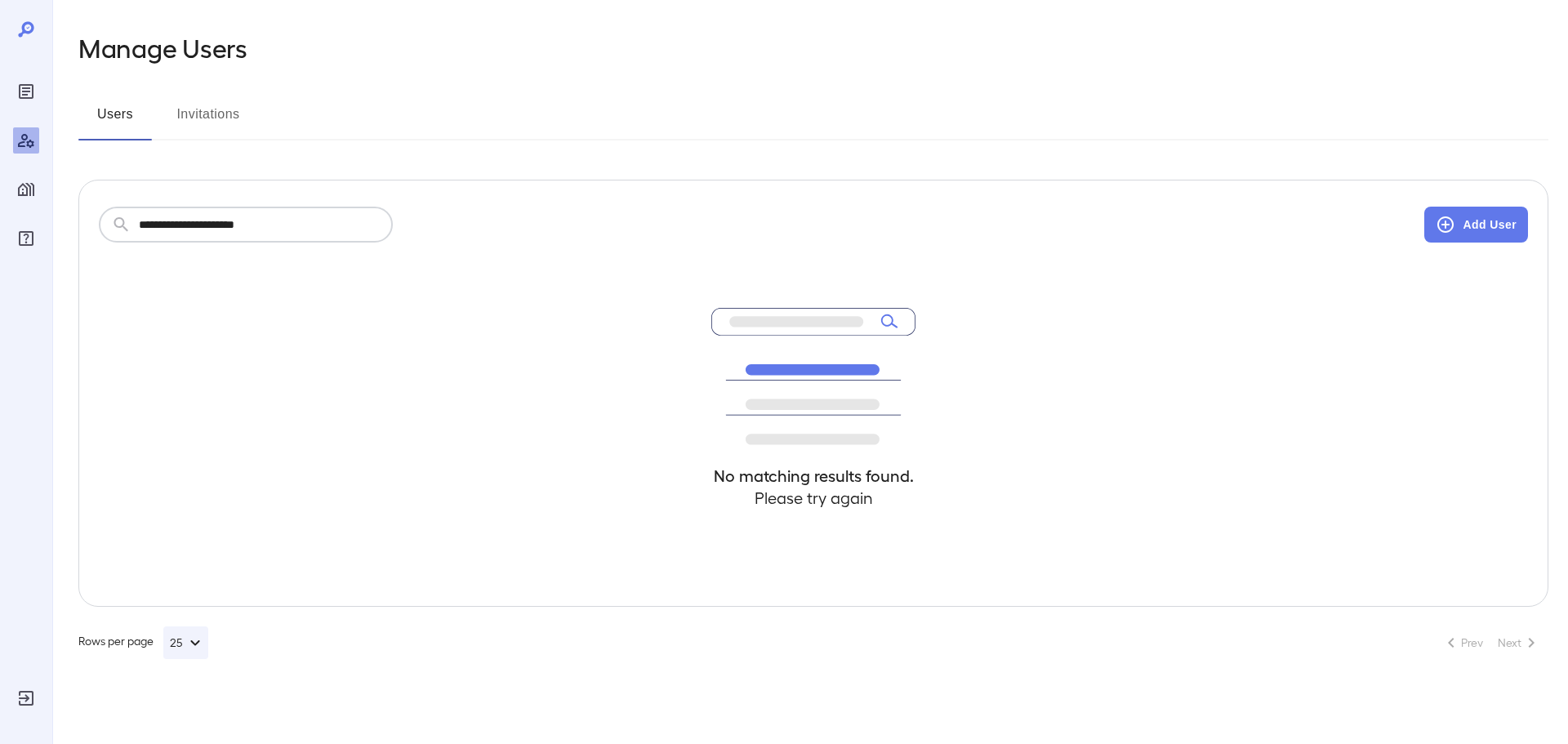 type on "**********" 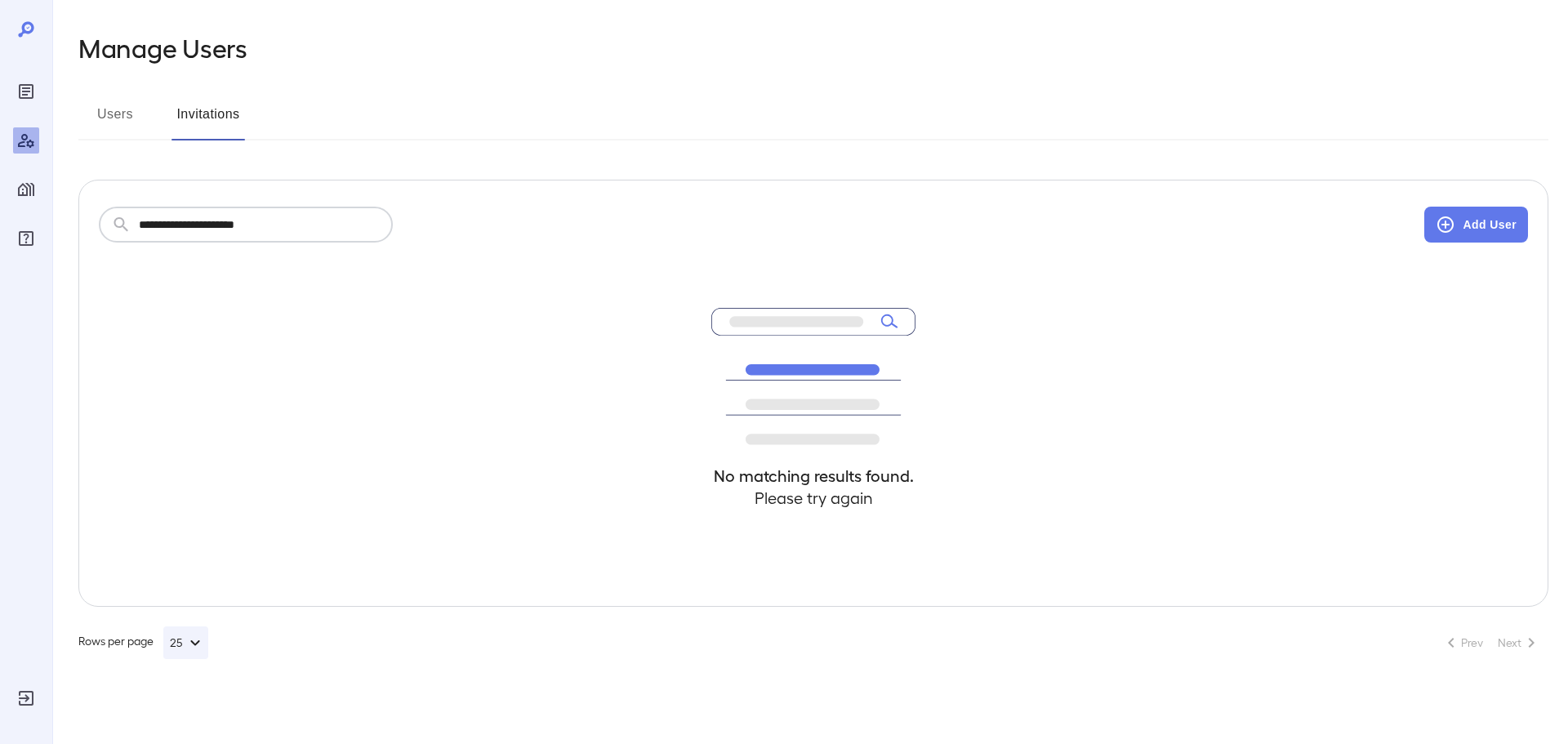 drag, startPoint x: 212, startPoint y: 227, endPoint x: 87, endPoint y: 217, distance: 125.39936 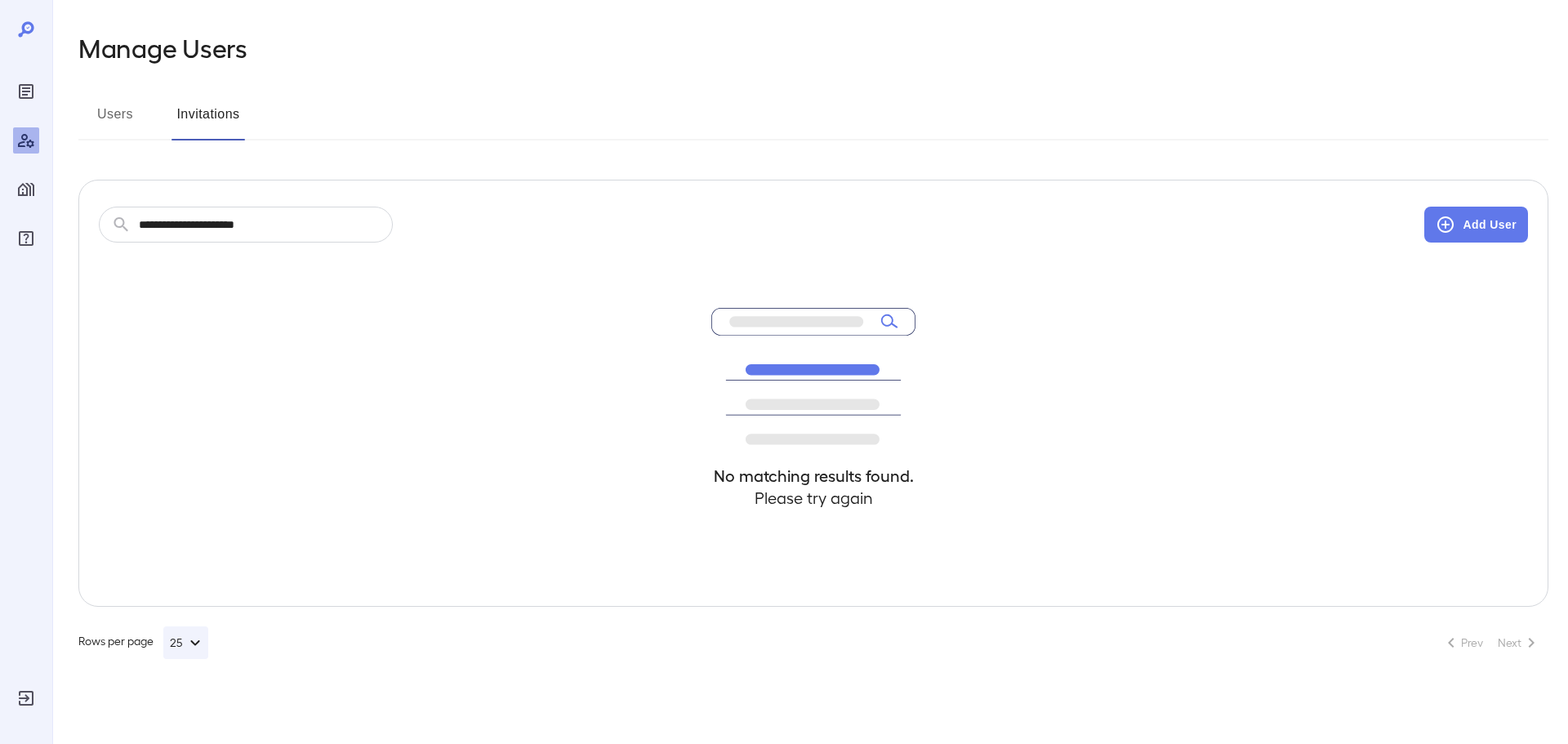 click on "**********" at bounding box center [813, 393] 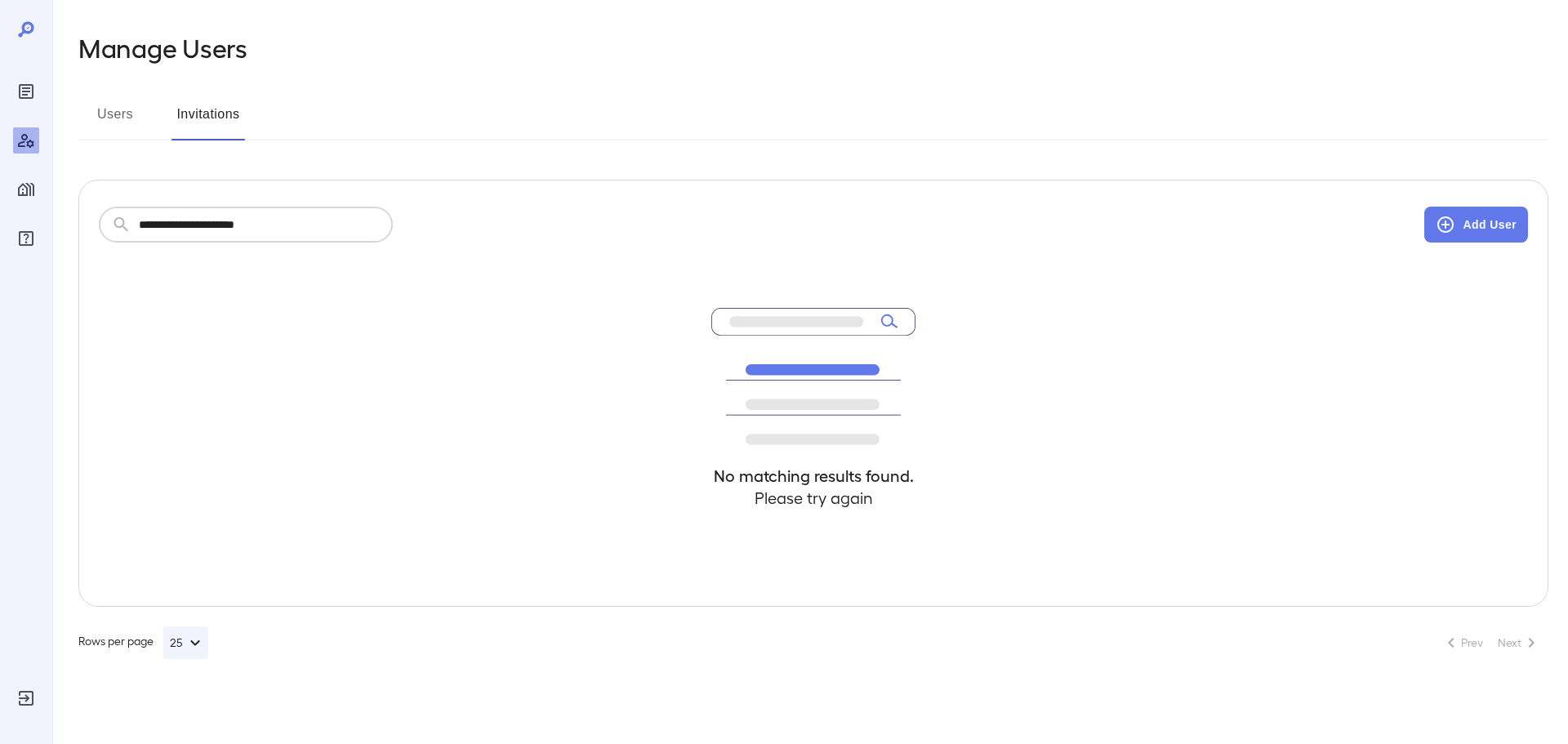 click on "**********" at bounding box center [265, 225] 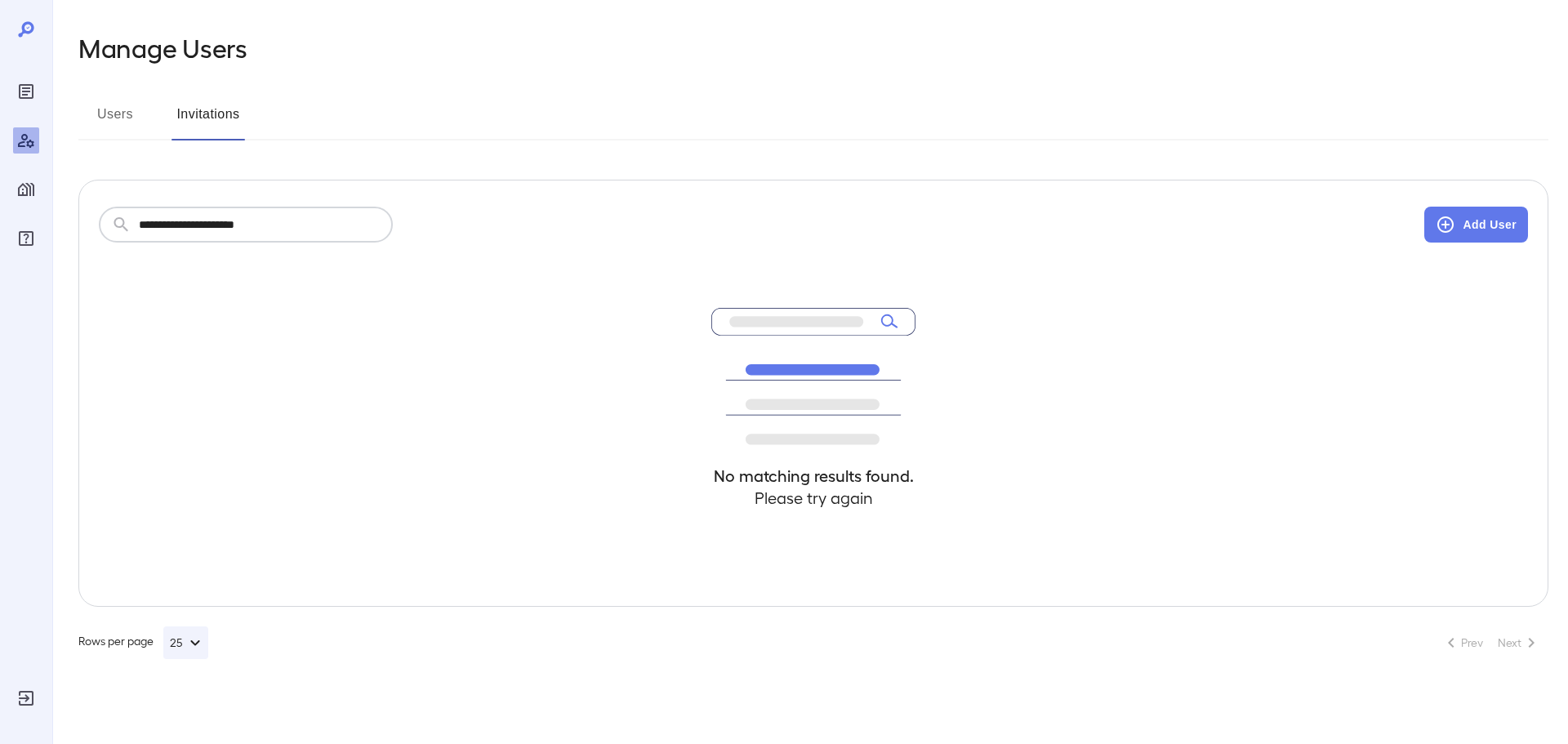 click 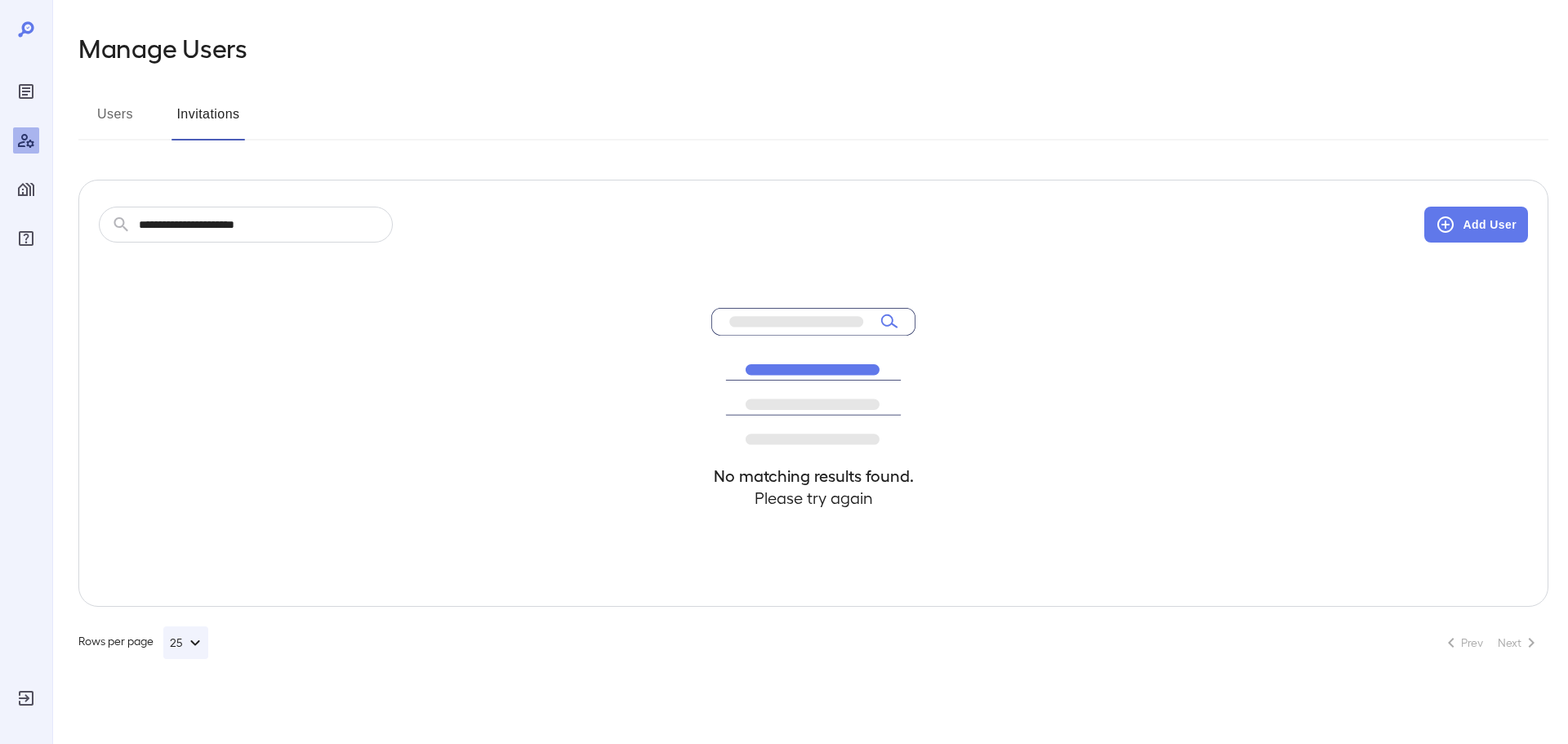 click 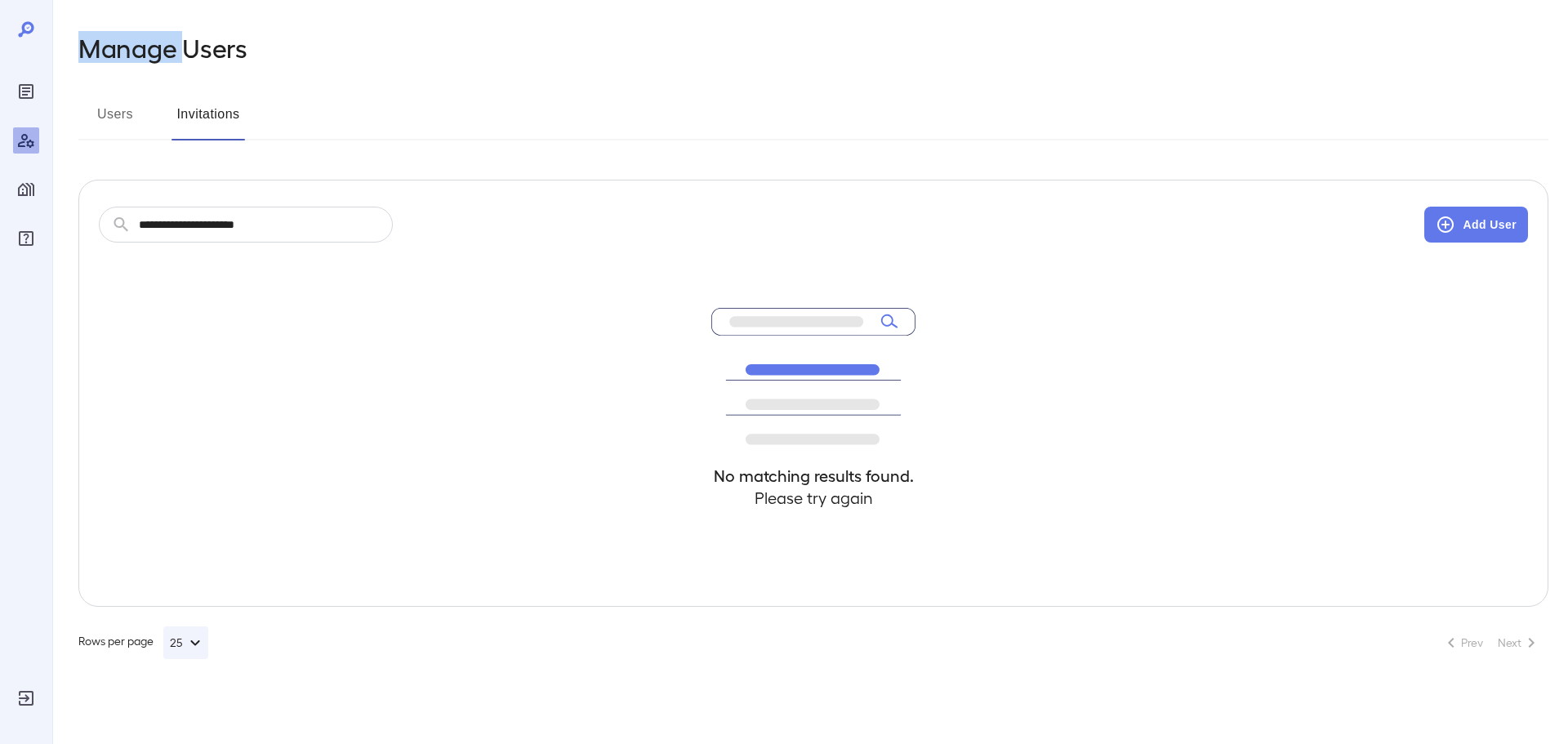 click 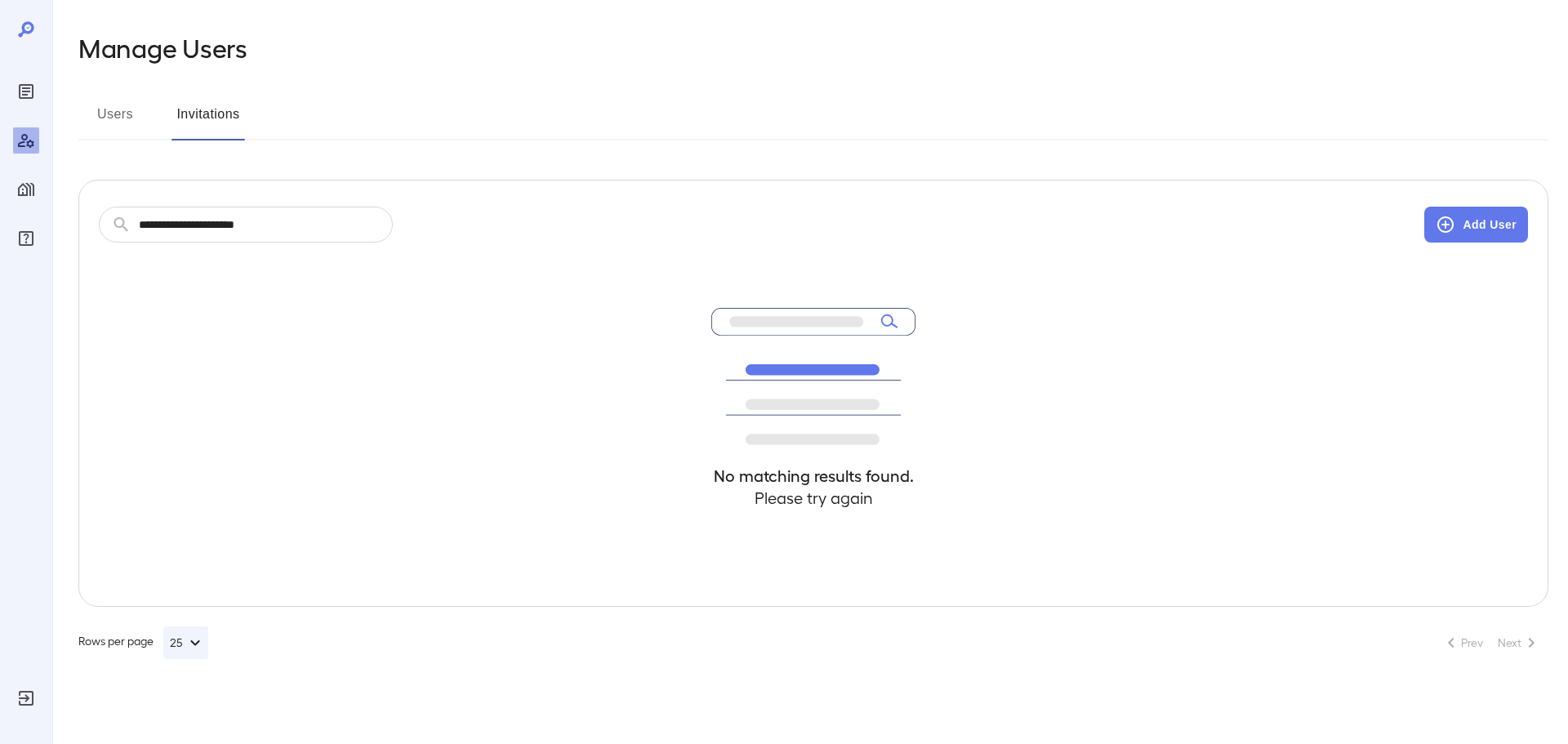 click 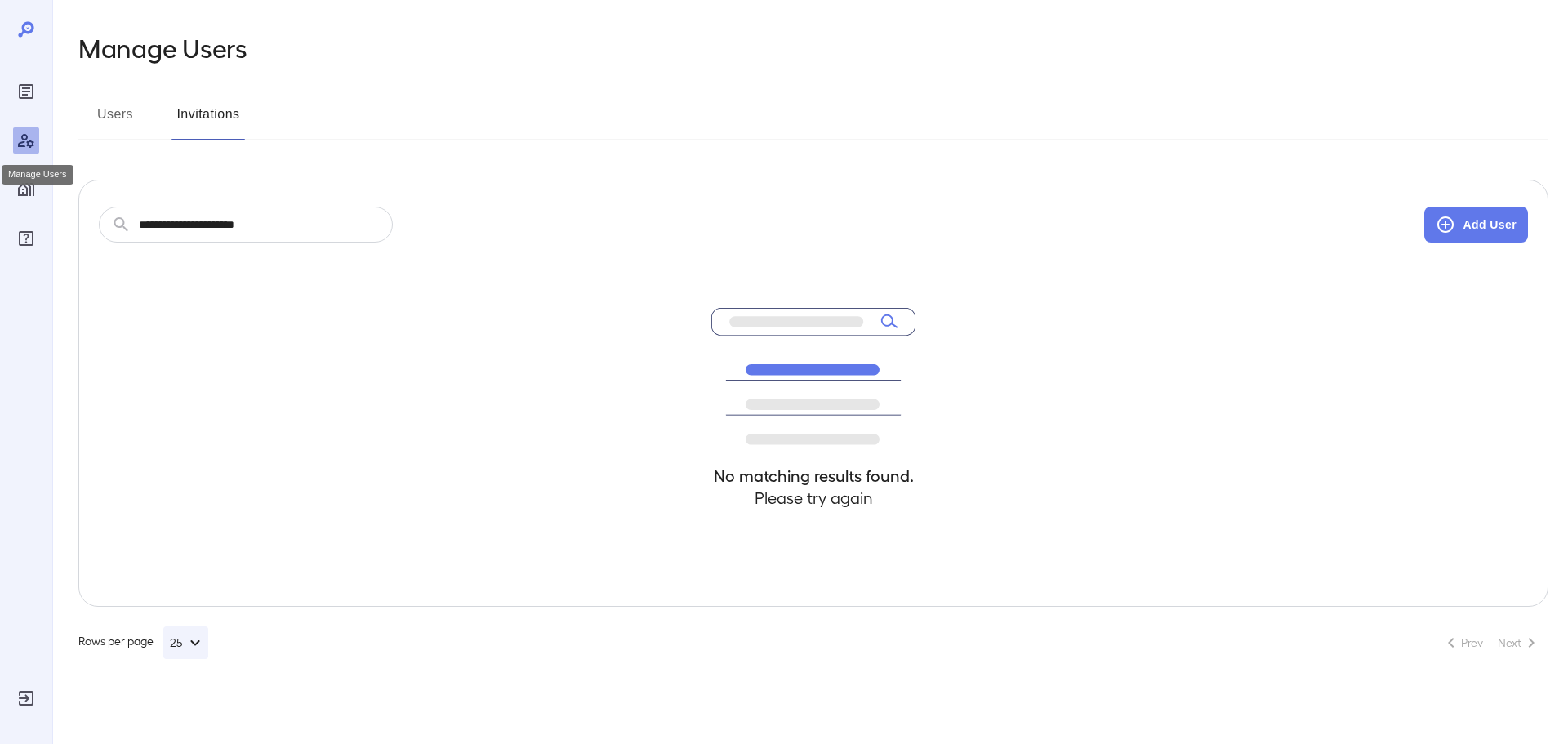 click 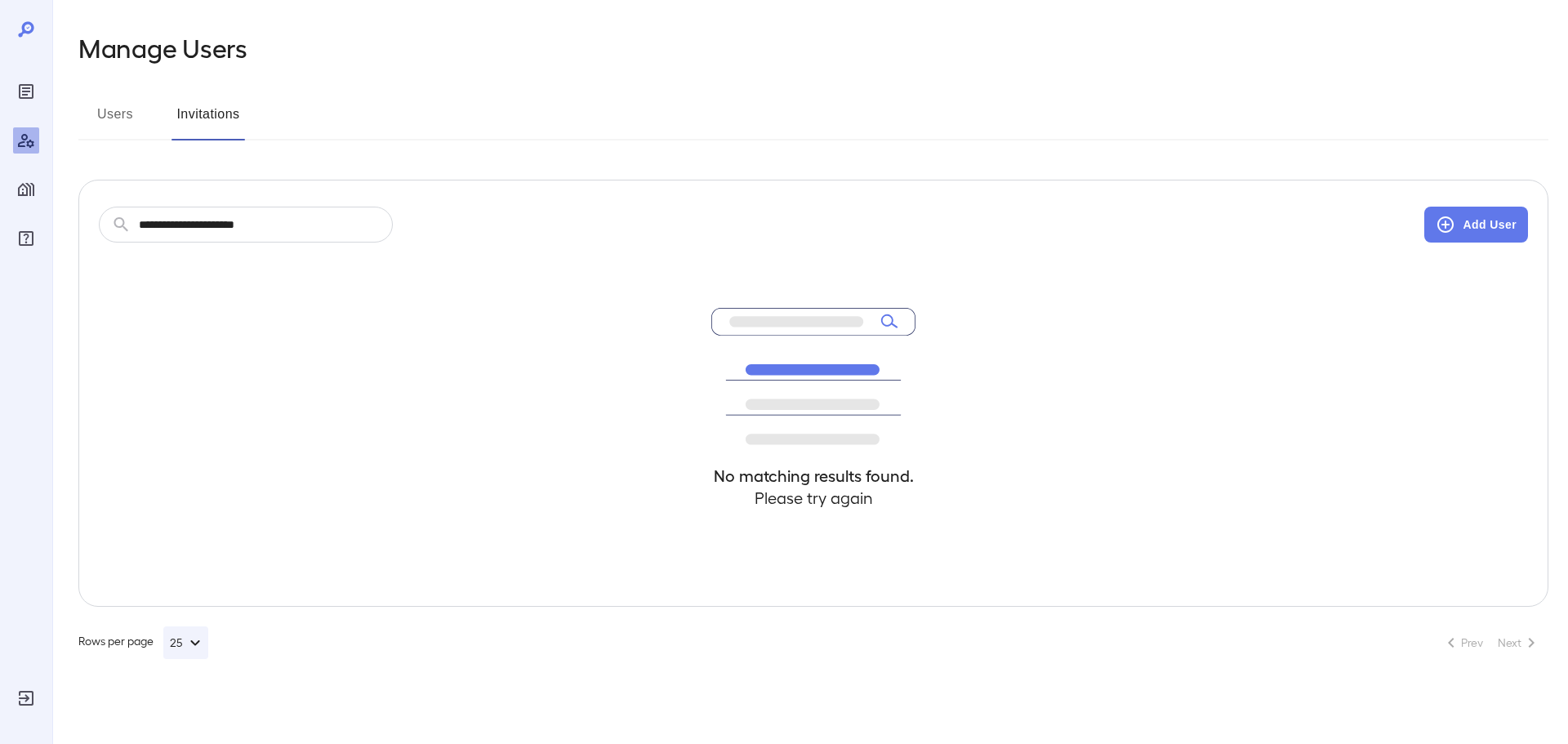click on "**********" at bounding box center [265, 225] 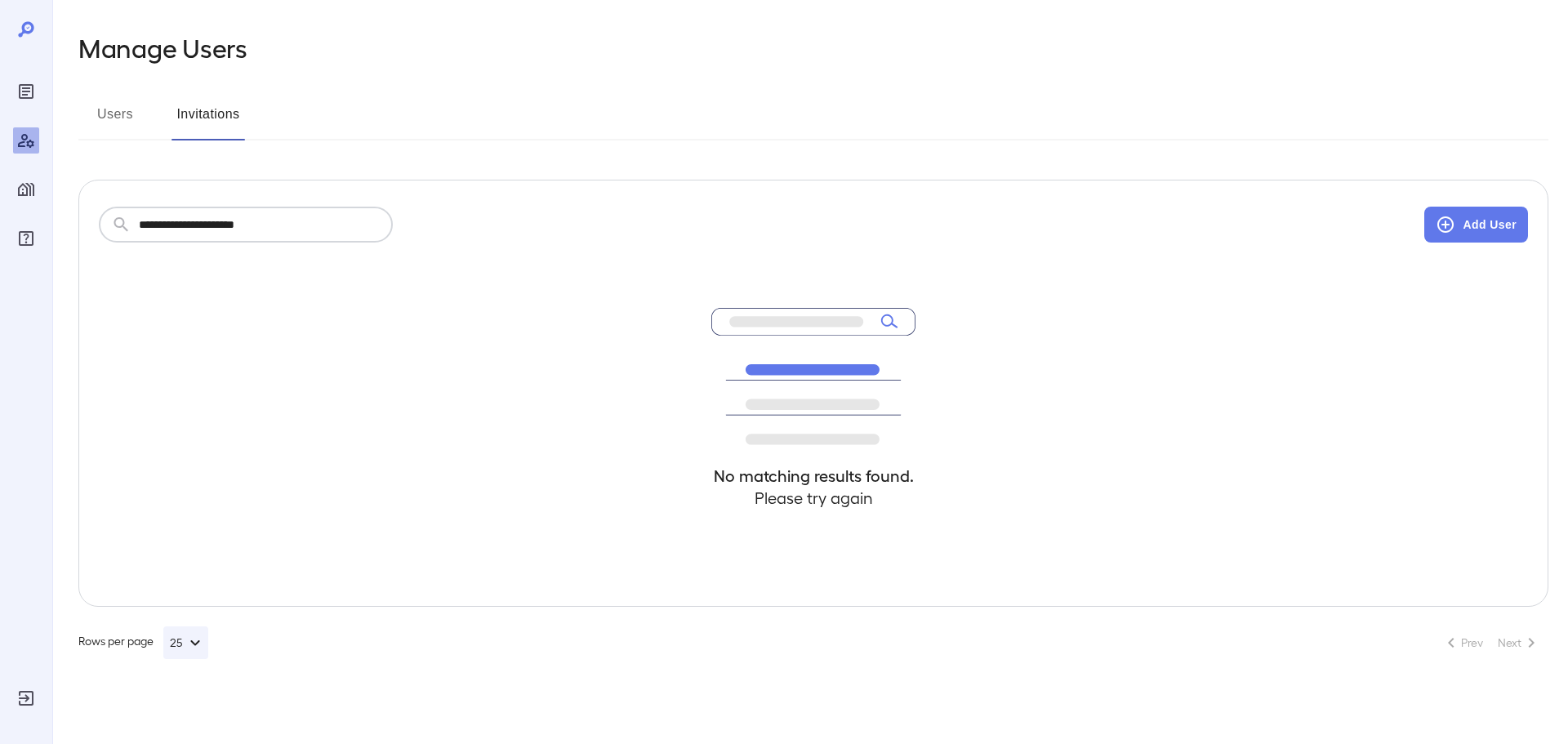 click 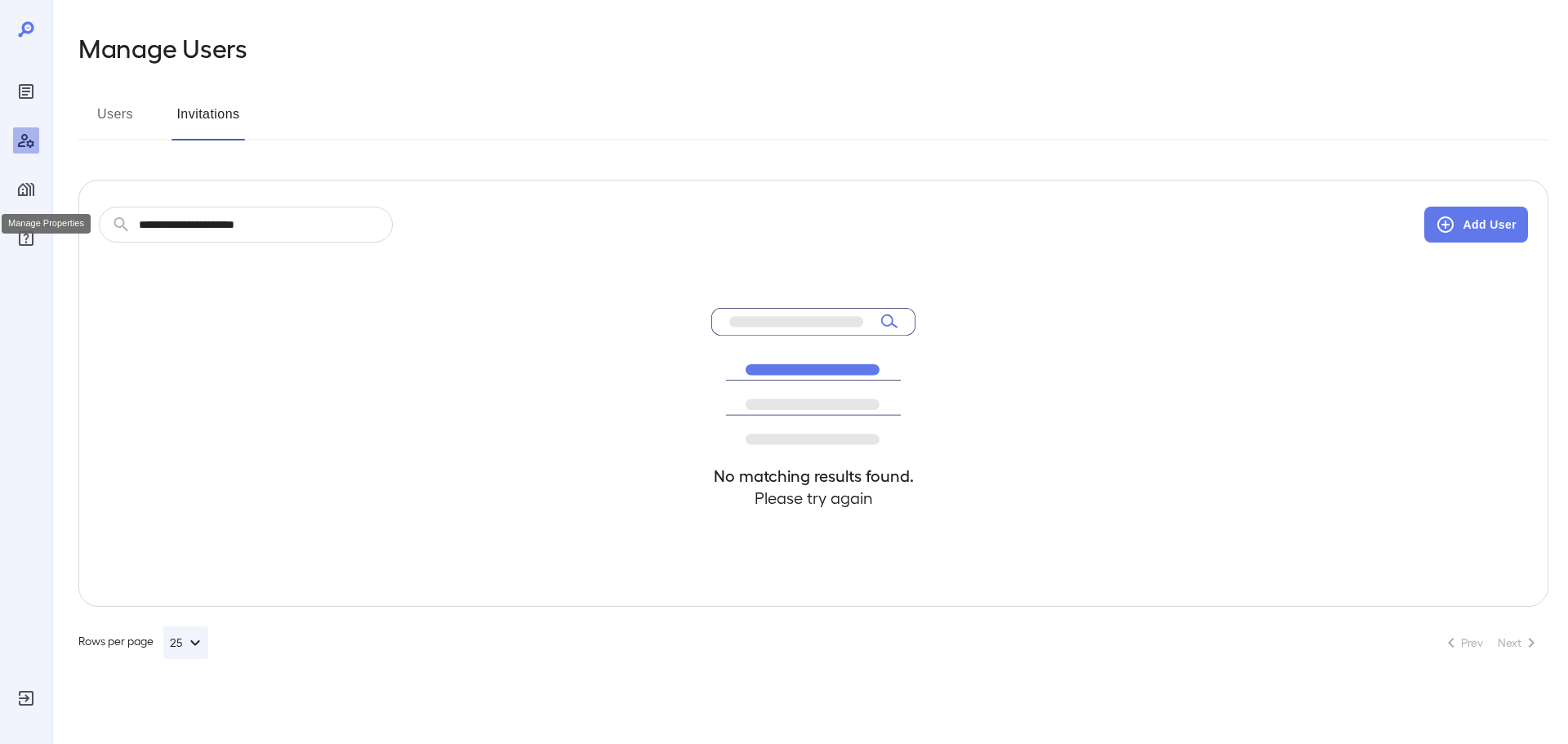 click 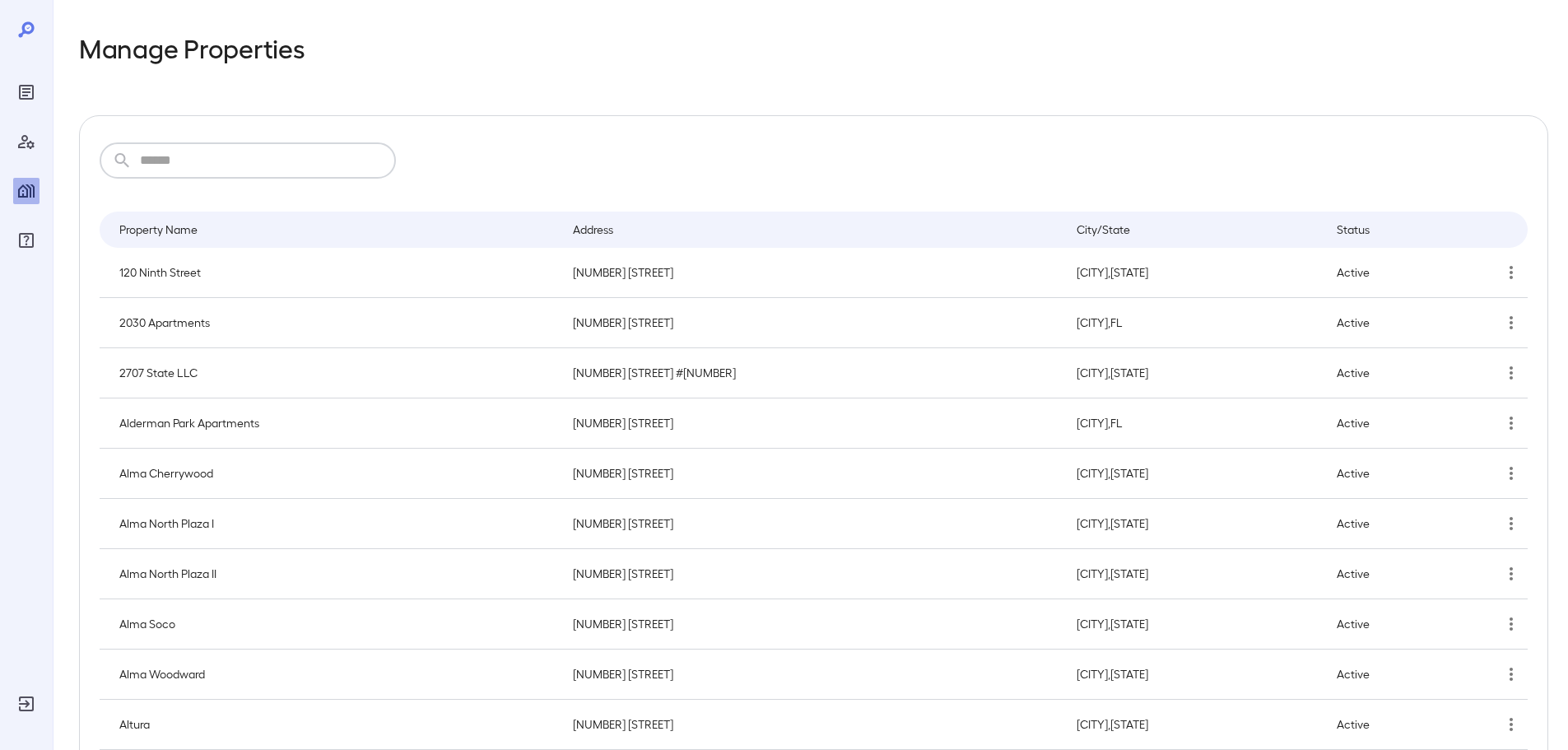 click at bounding box center (268, 161) 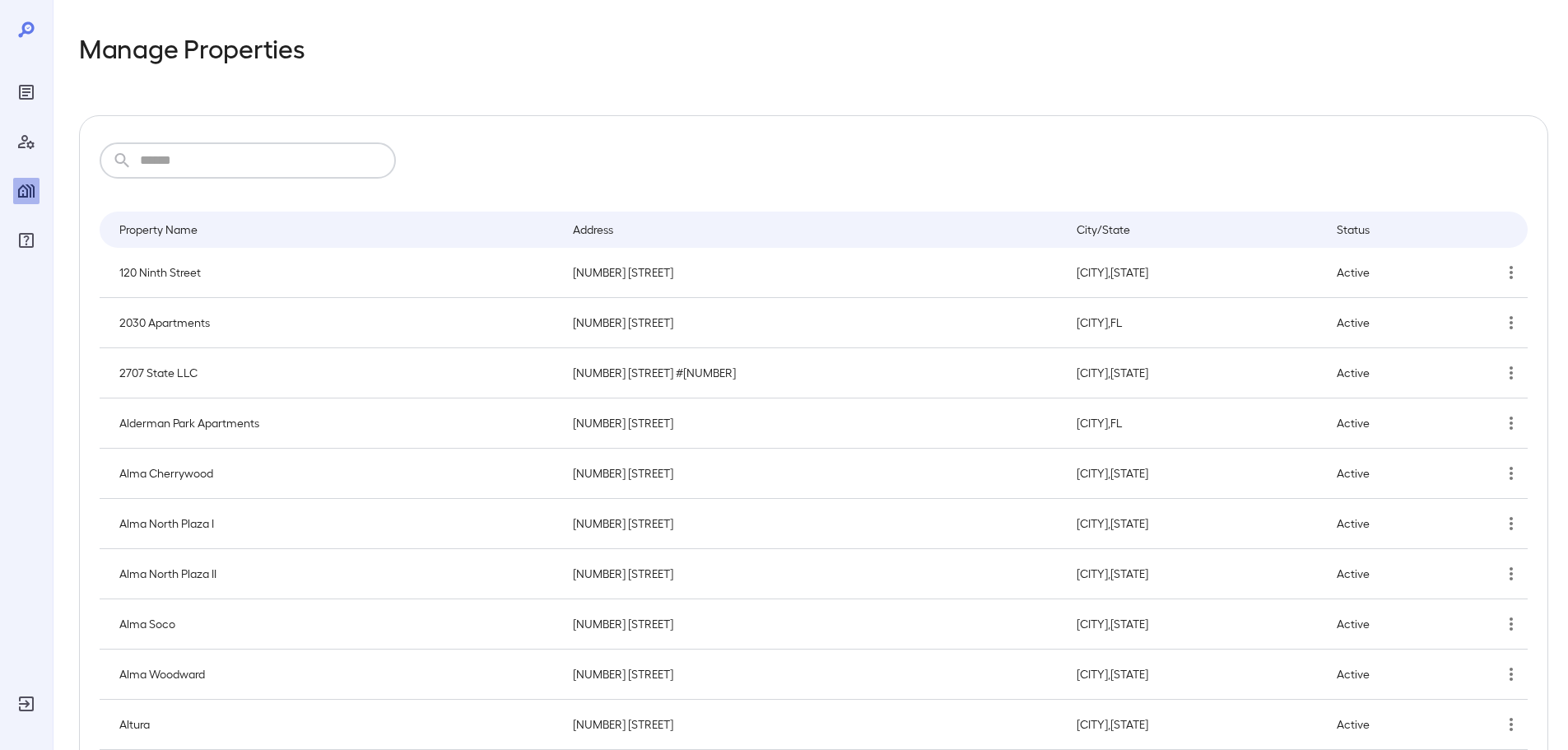 type on "**********" 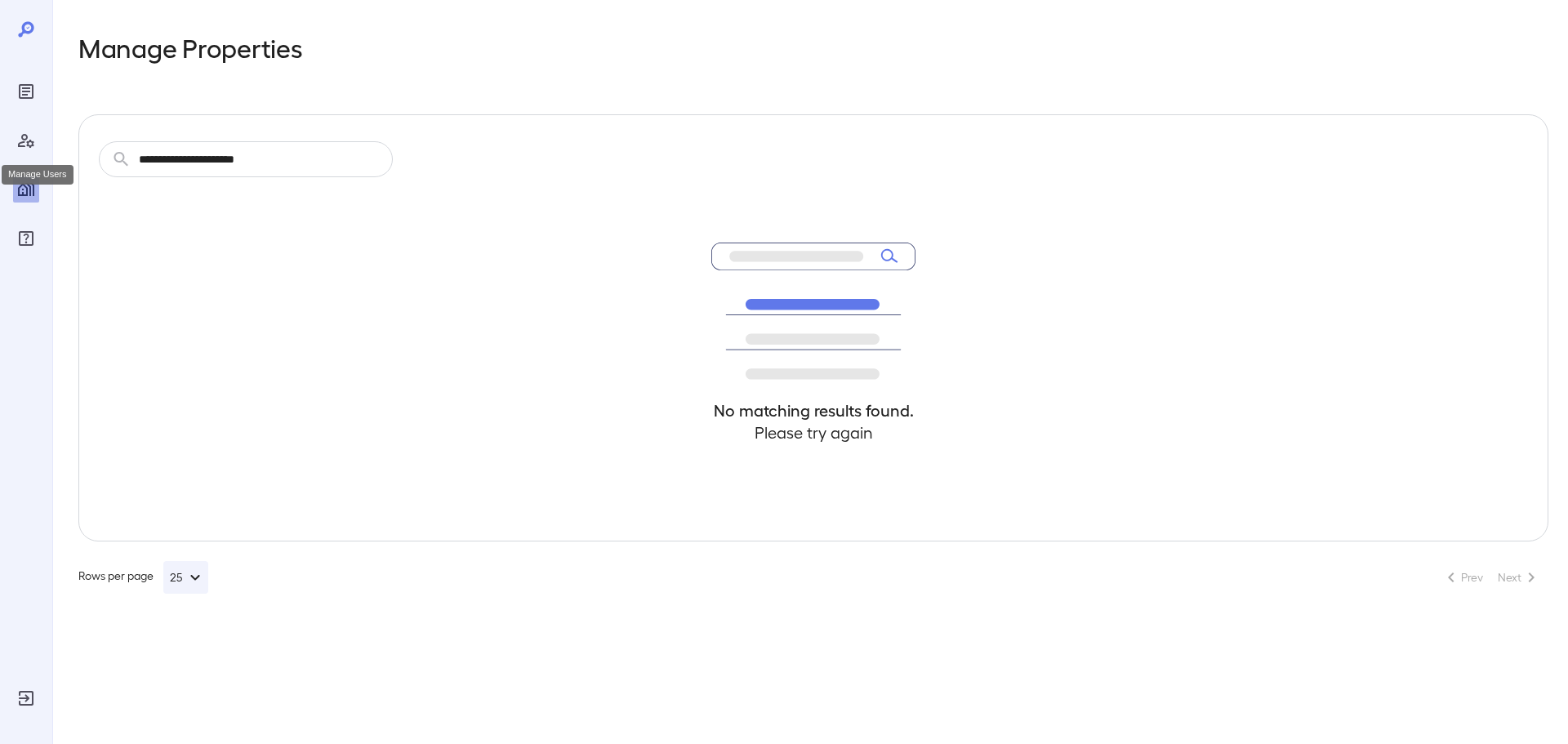 click 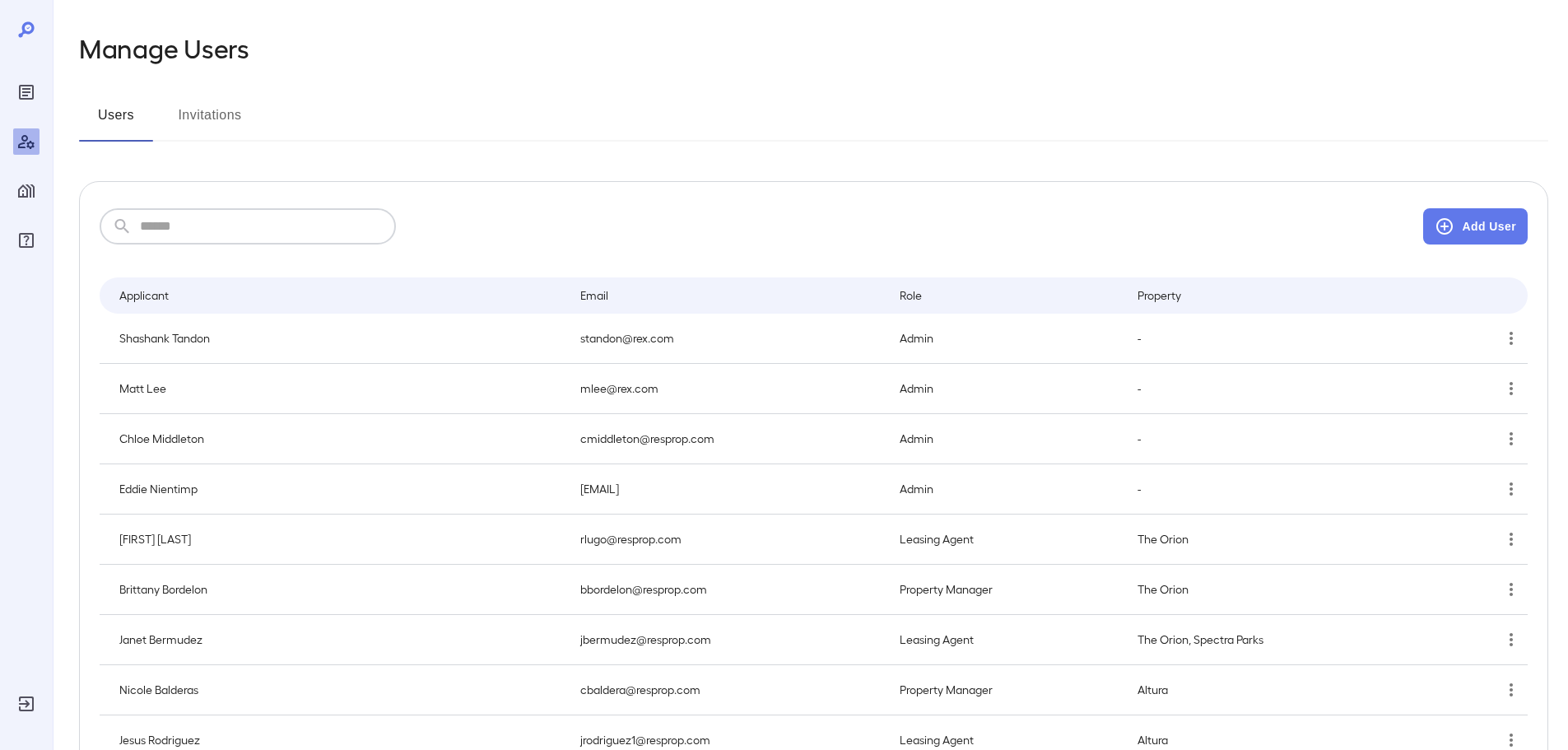 click at bounding box center [268, 226] 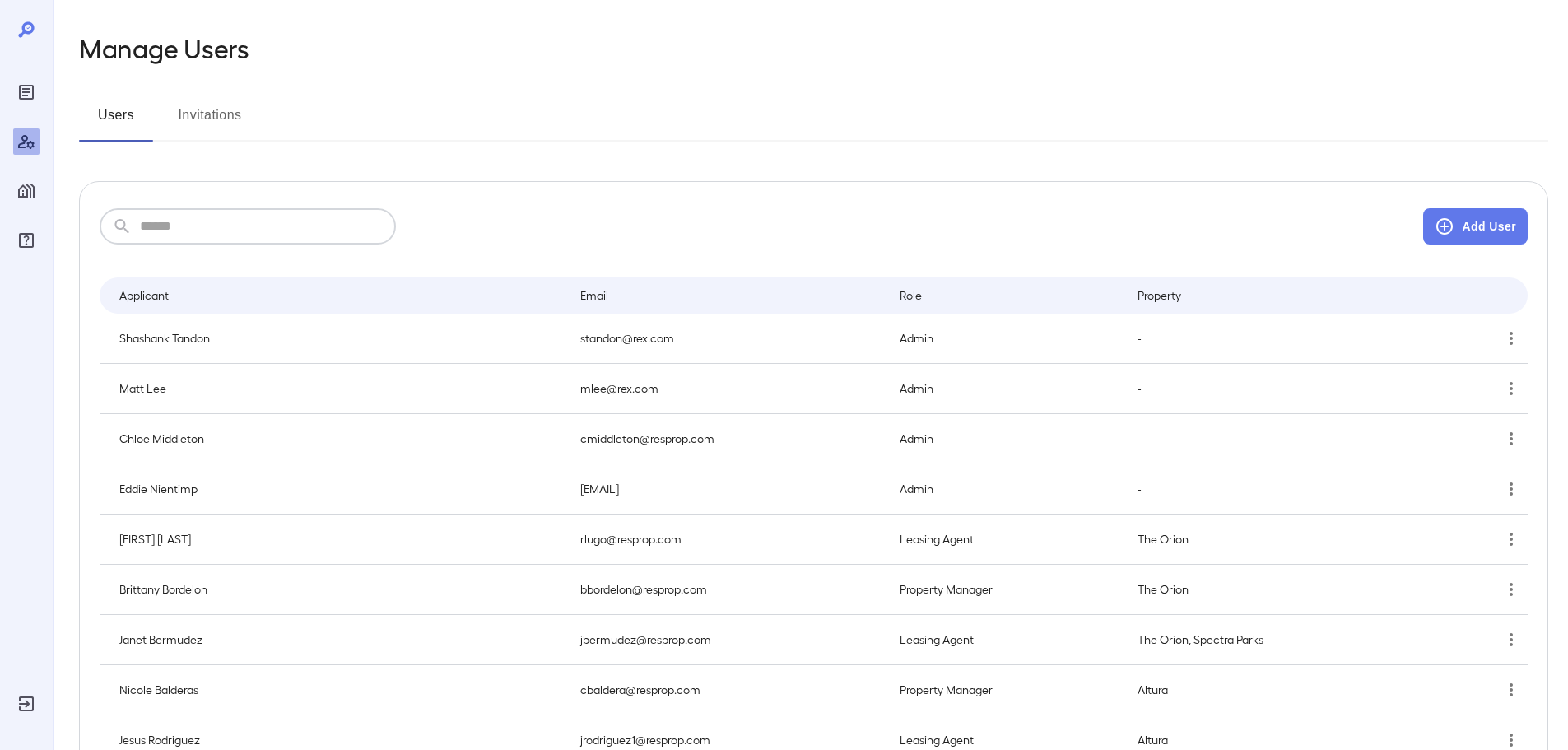 type on "**********" 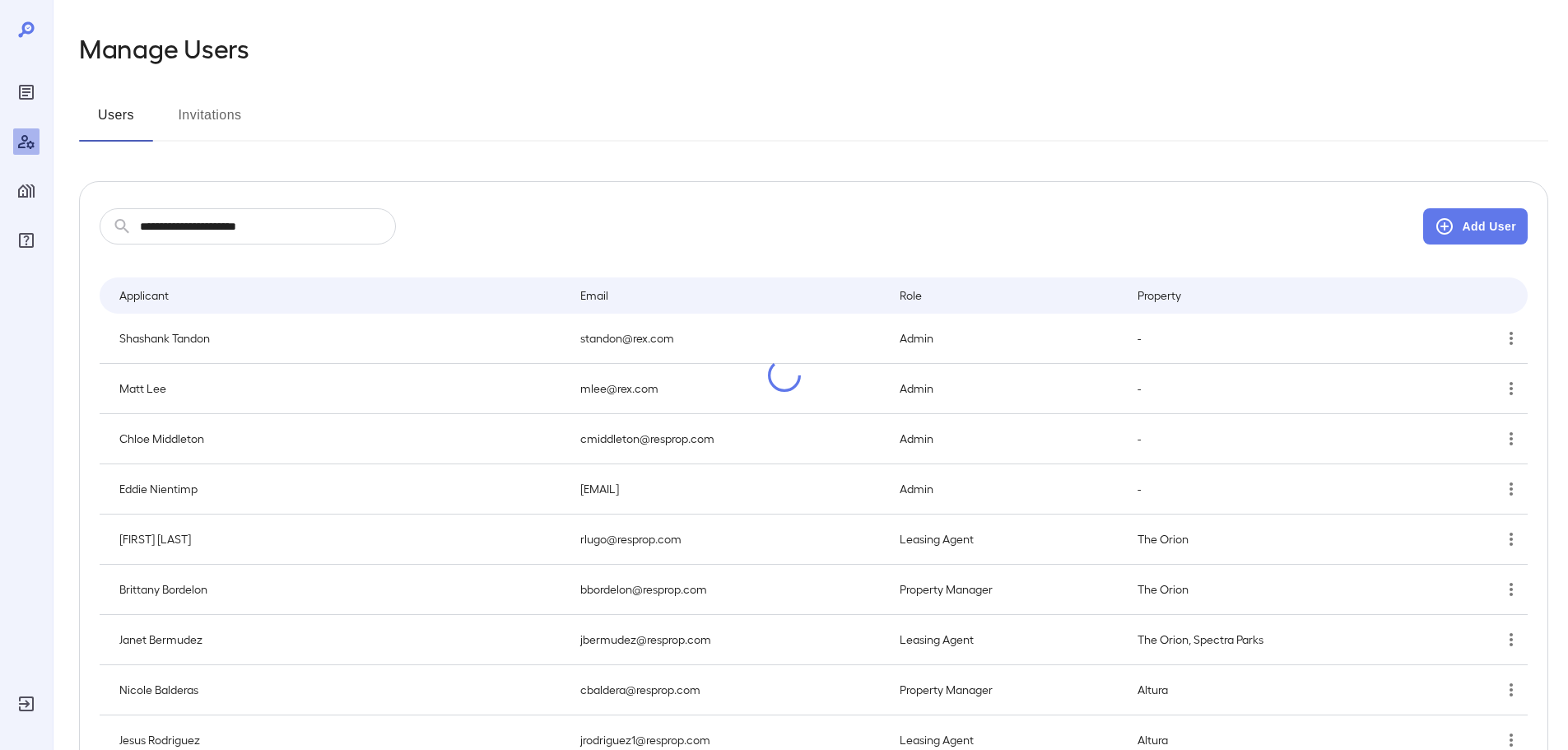 click at bounding box center [784, 375] 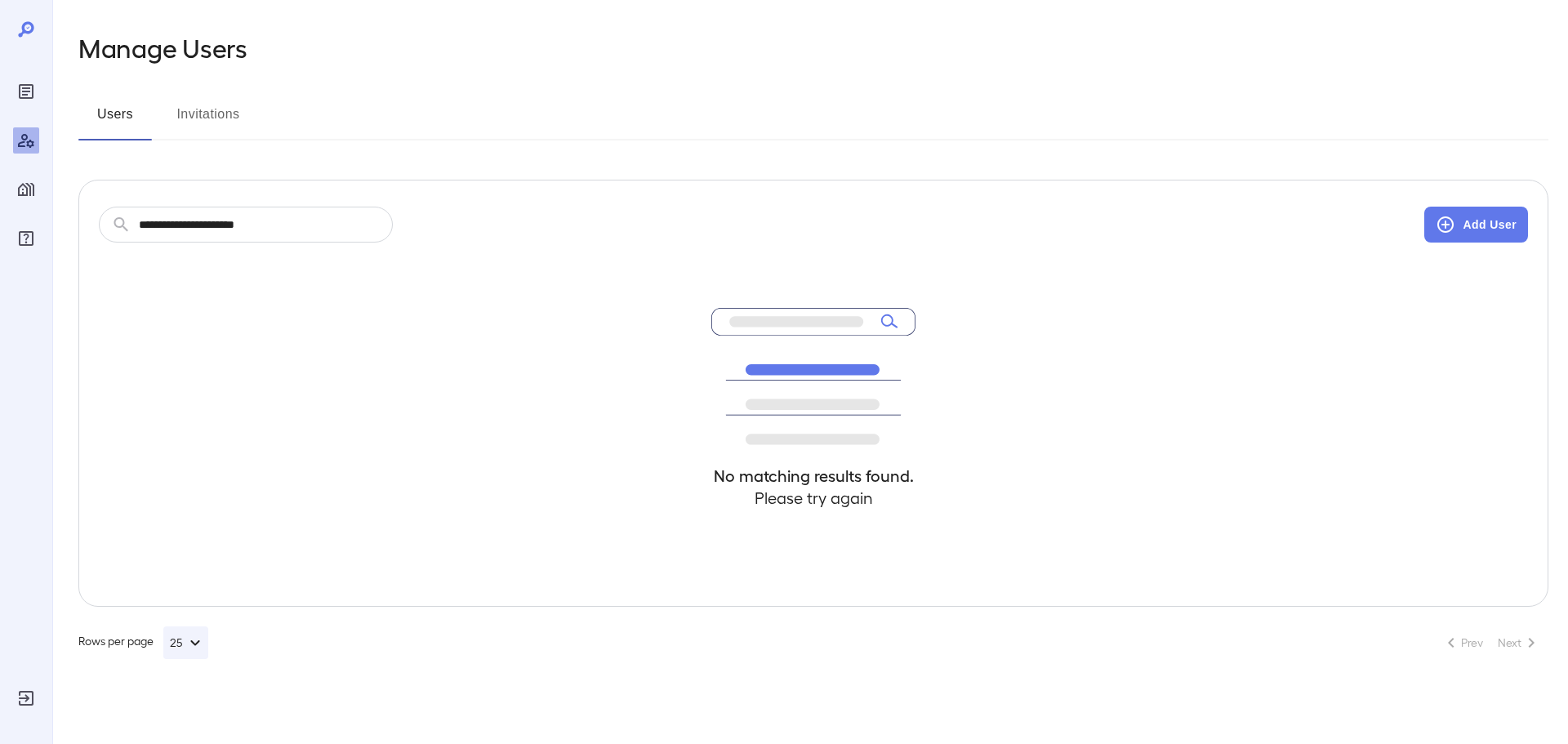 click on "Invitations" at bounding box center [208, 121] 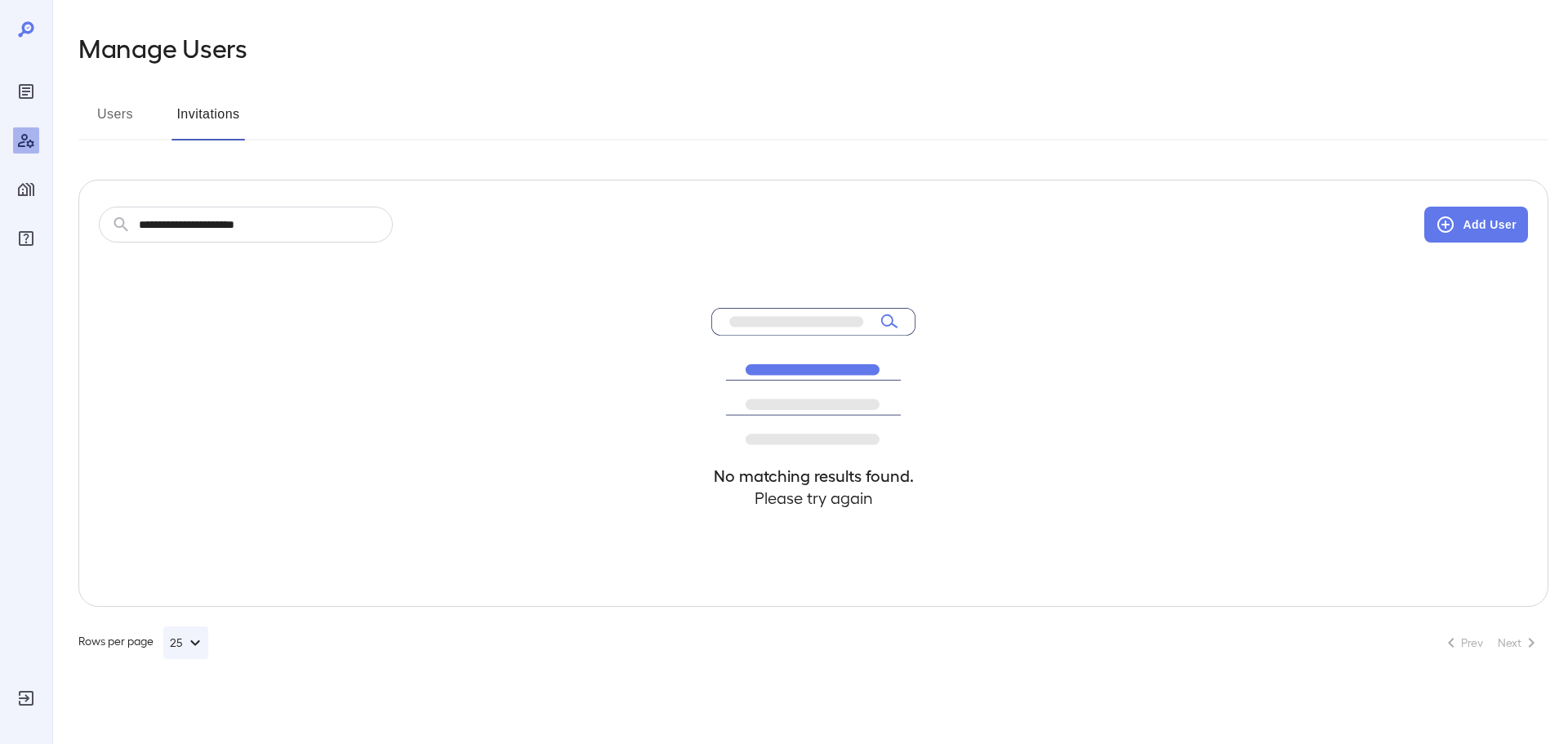 click on "**********" at bounding box center [265, 225] 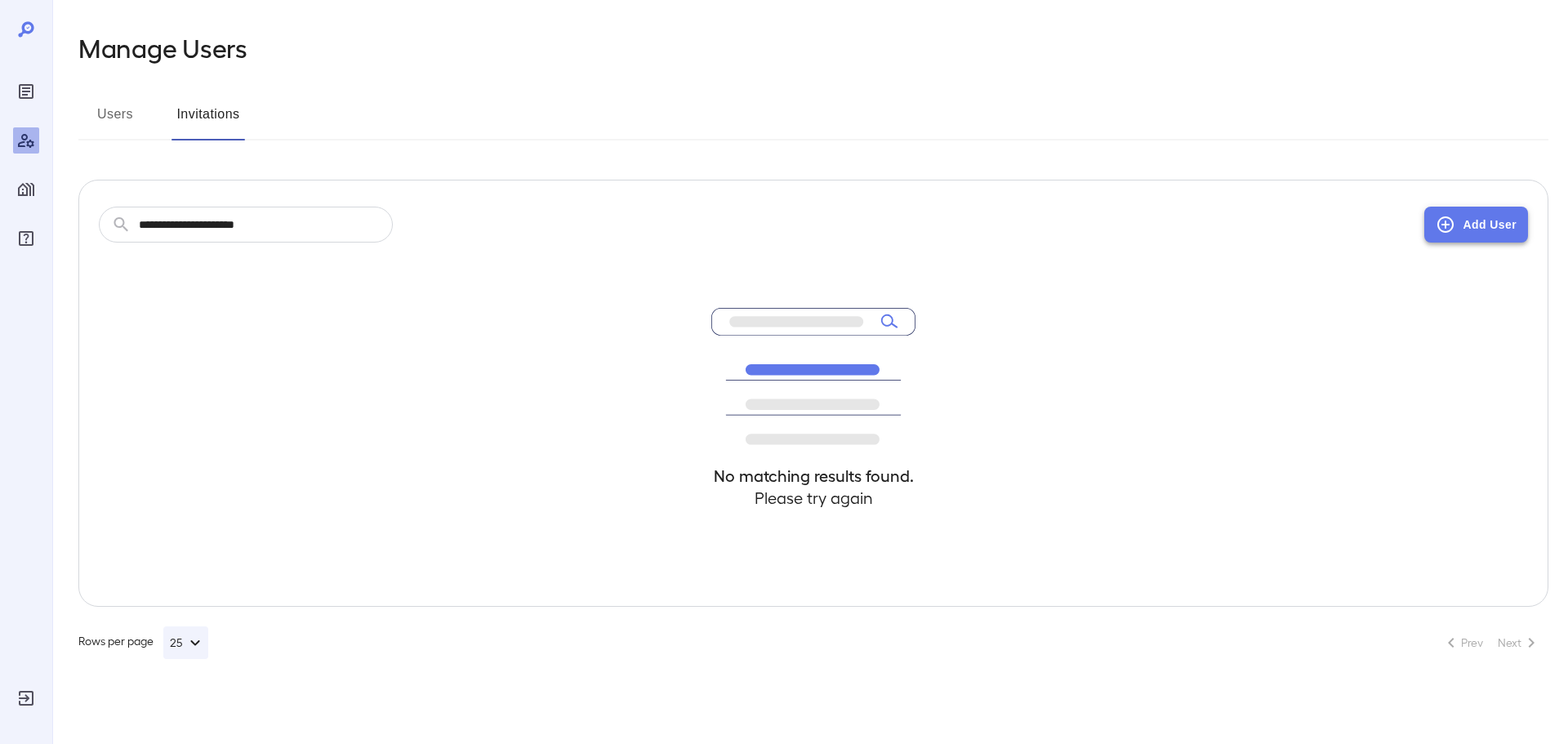 click on "Add User" at bounding box center (1476, 225) 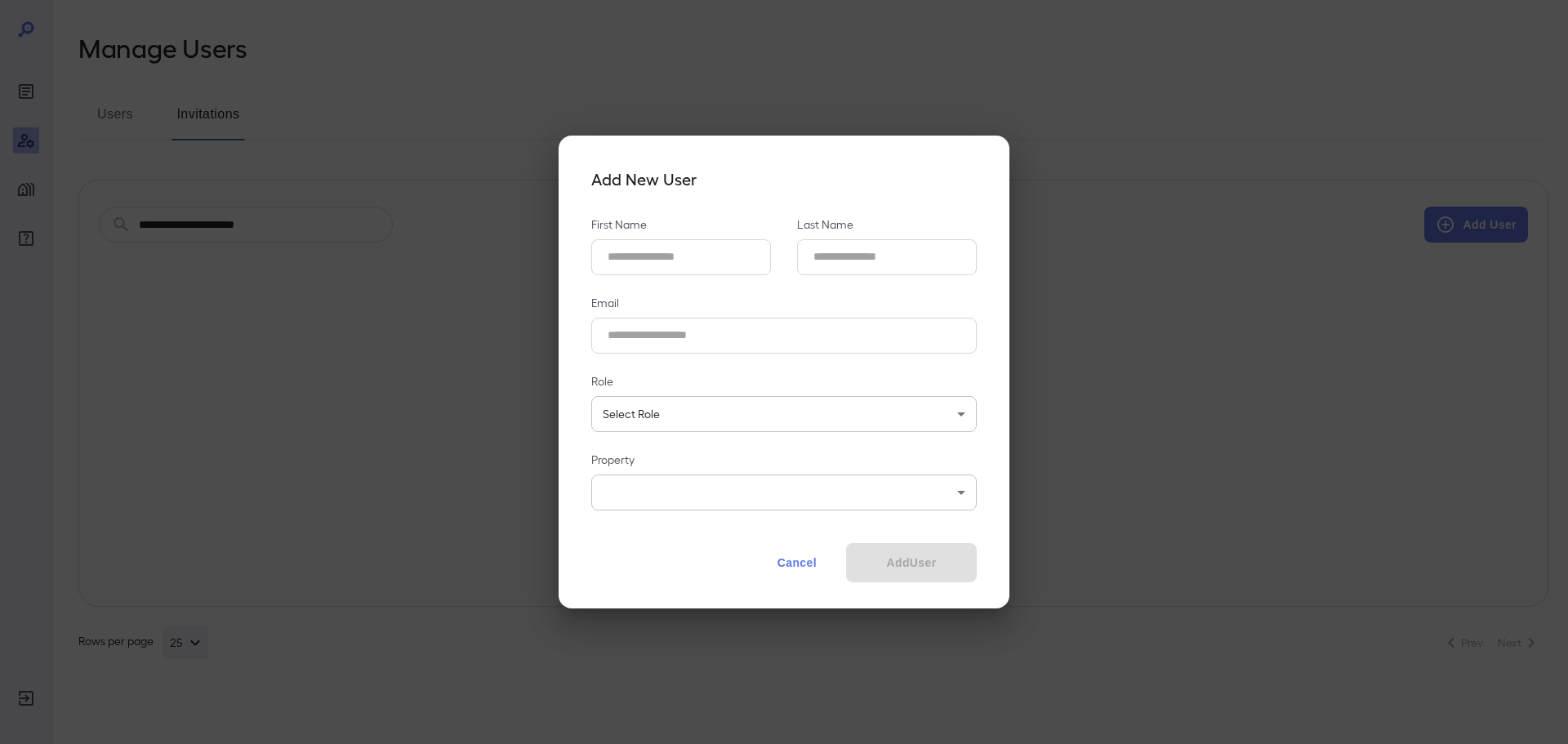 drag, startPoint x: 689, startPoint y: 234, endPoint x: 637, endPoint y: 246, distance: 53.366656 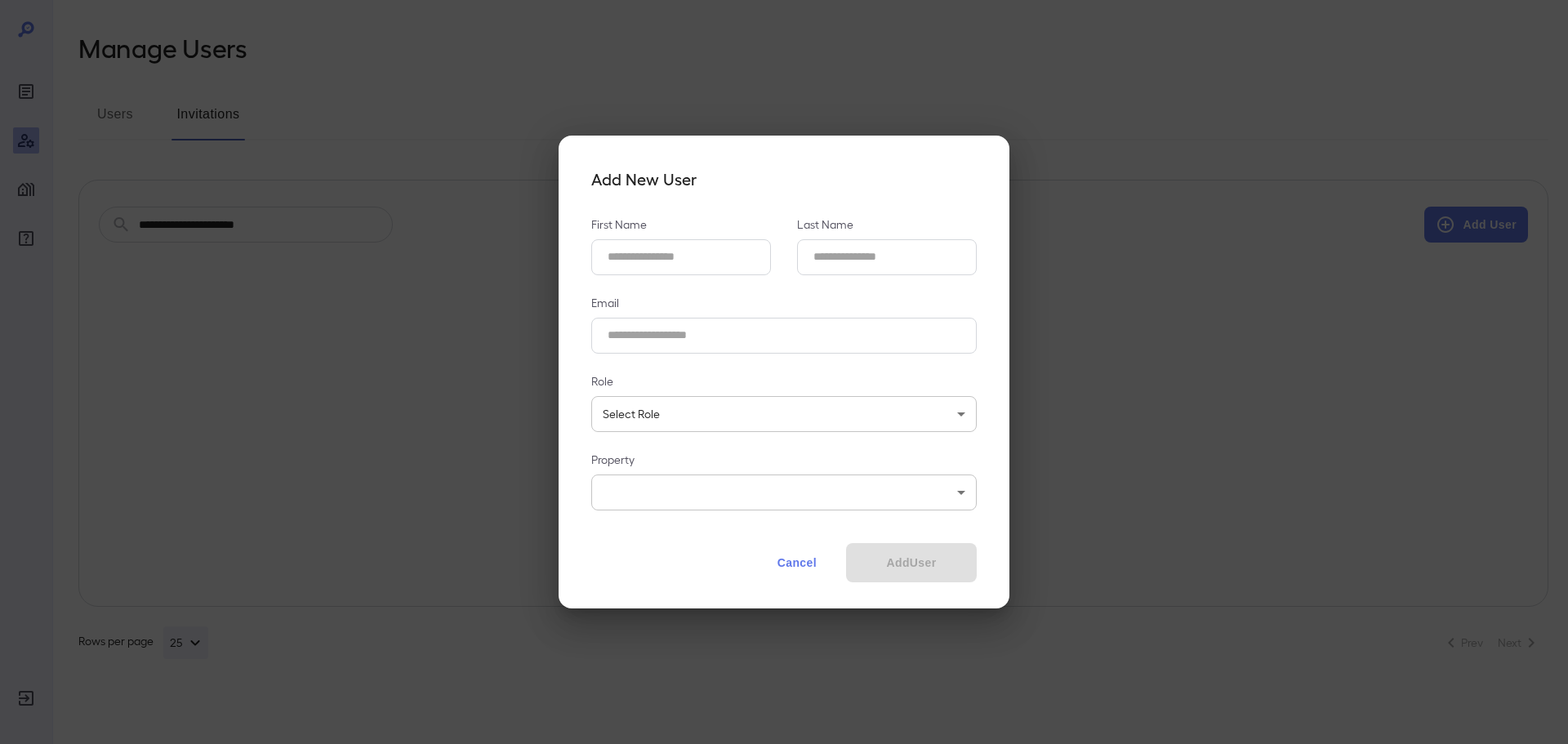 click on "[FIRST] Name ​" at bounding box center [681, 246] 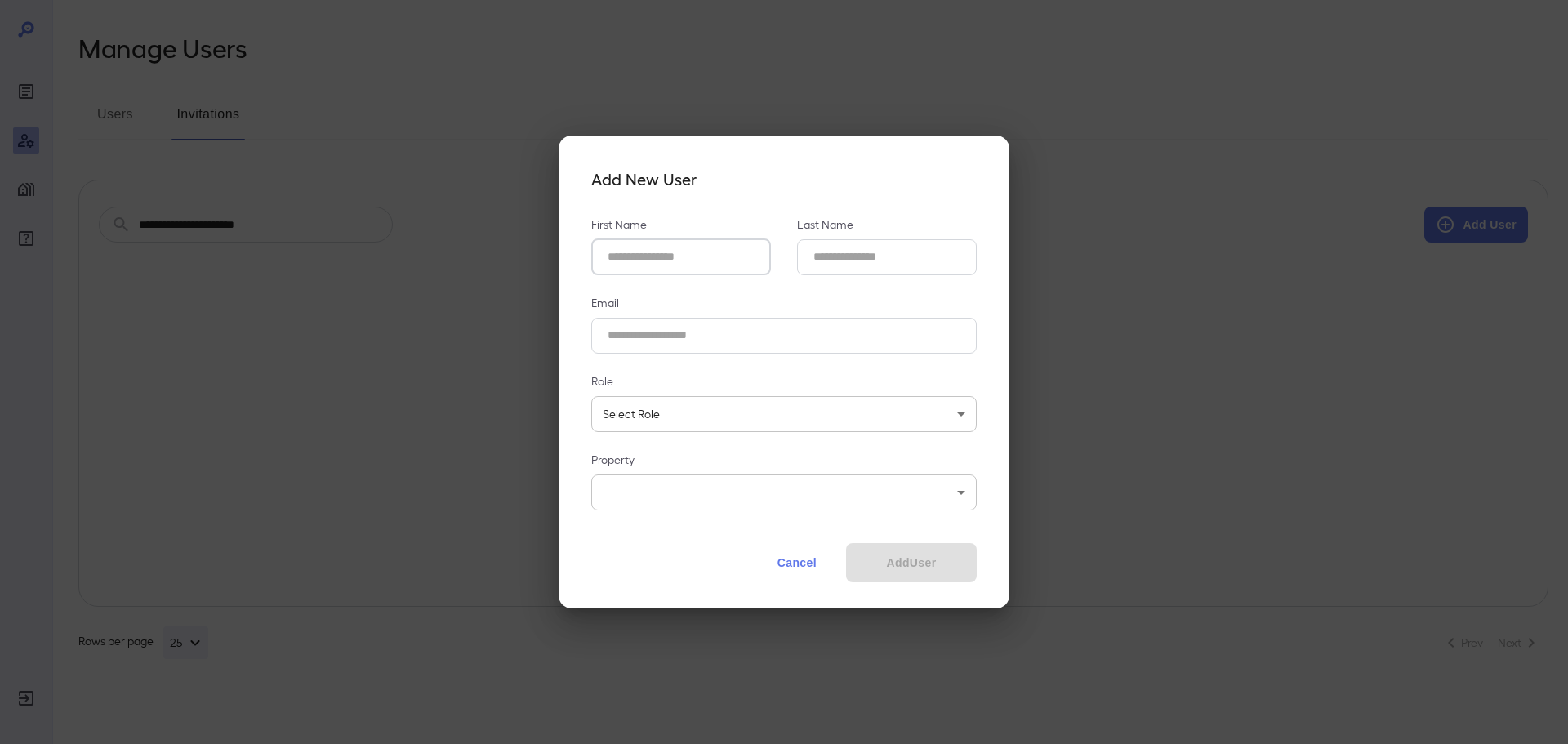 type on "******" 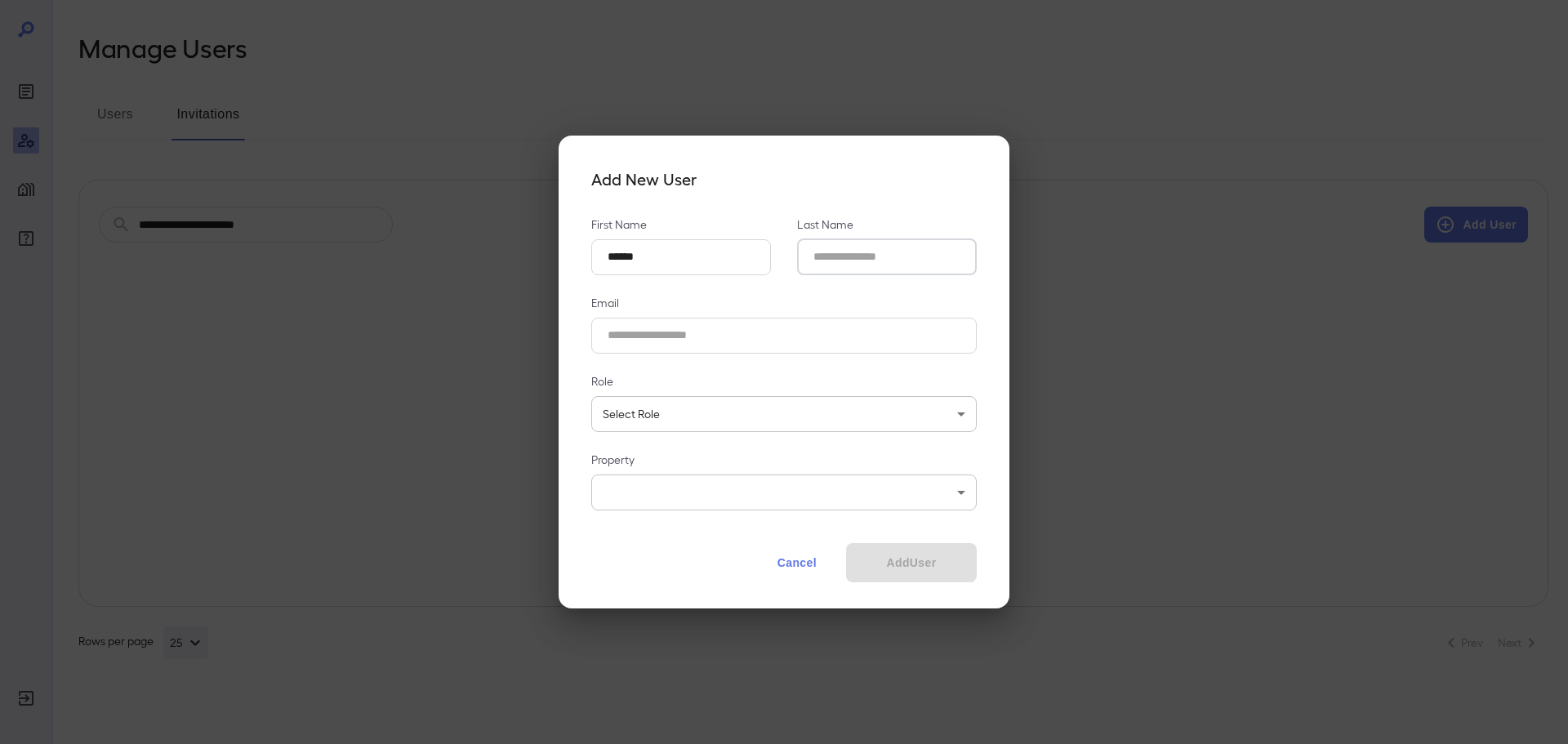 click on "Last Name" at bounding box center (887, 257) 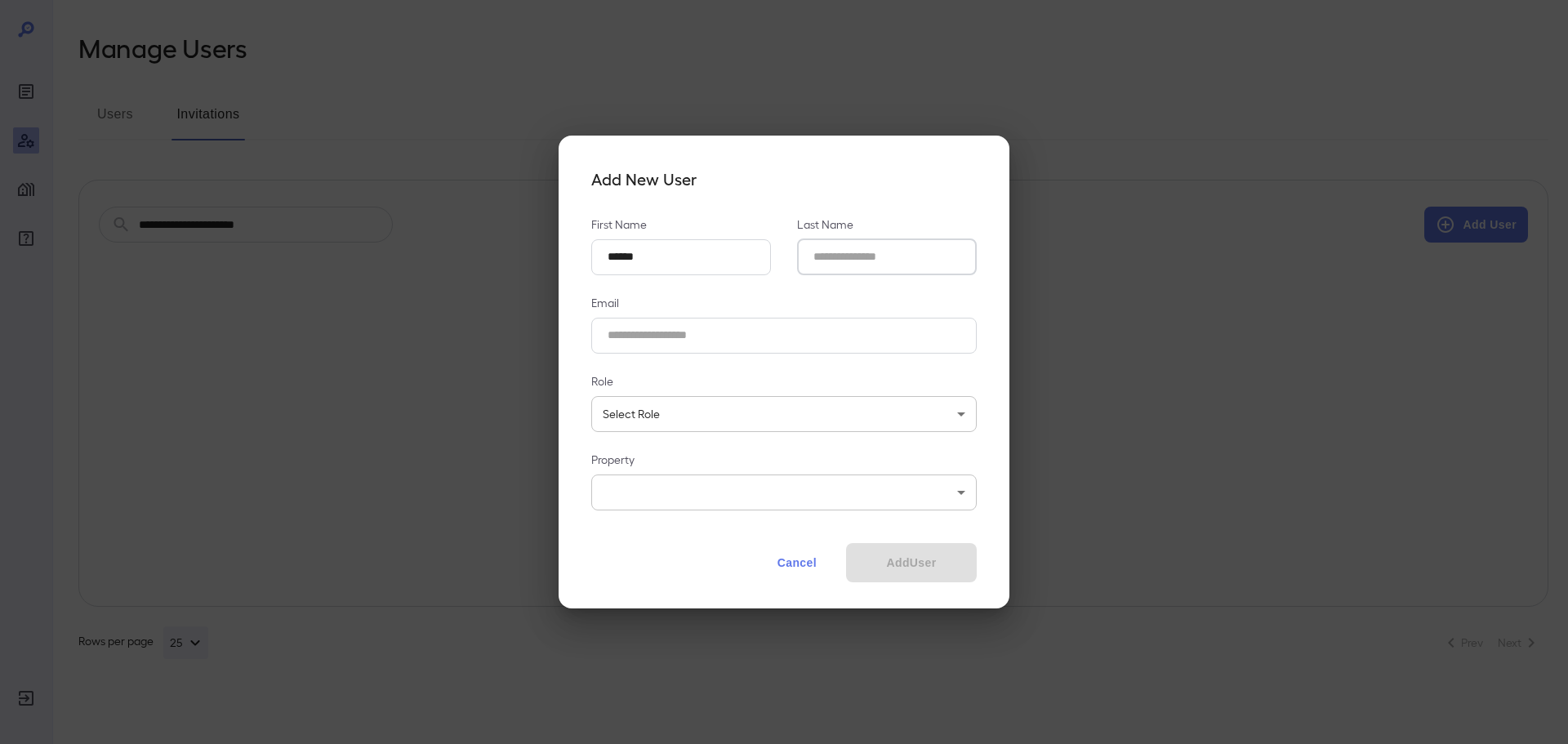 type on "*********" 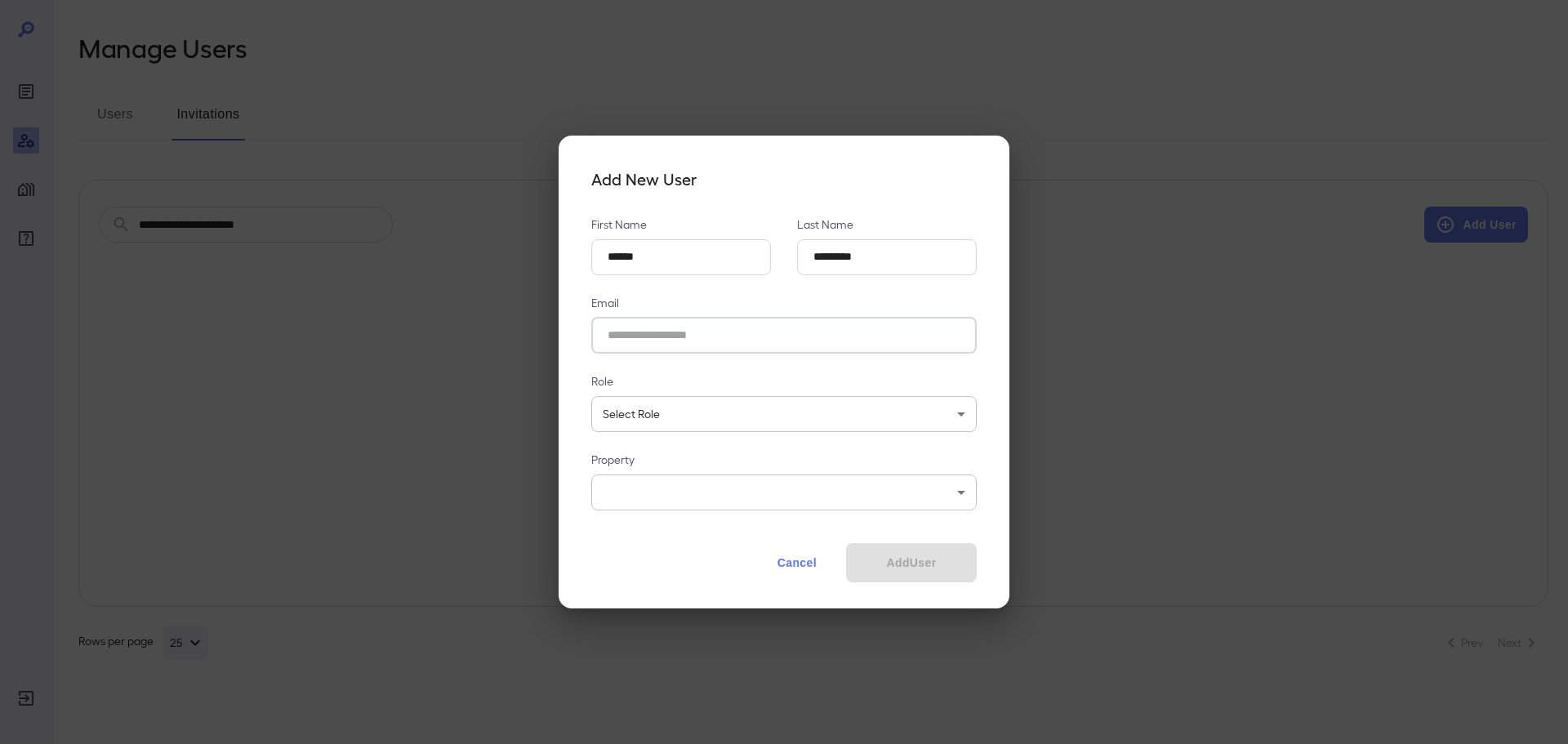 click on "Email" at bounding box center (784, 336) 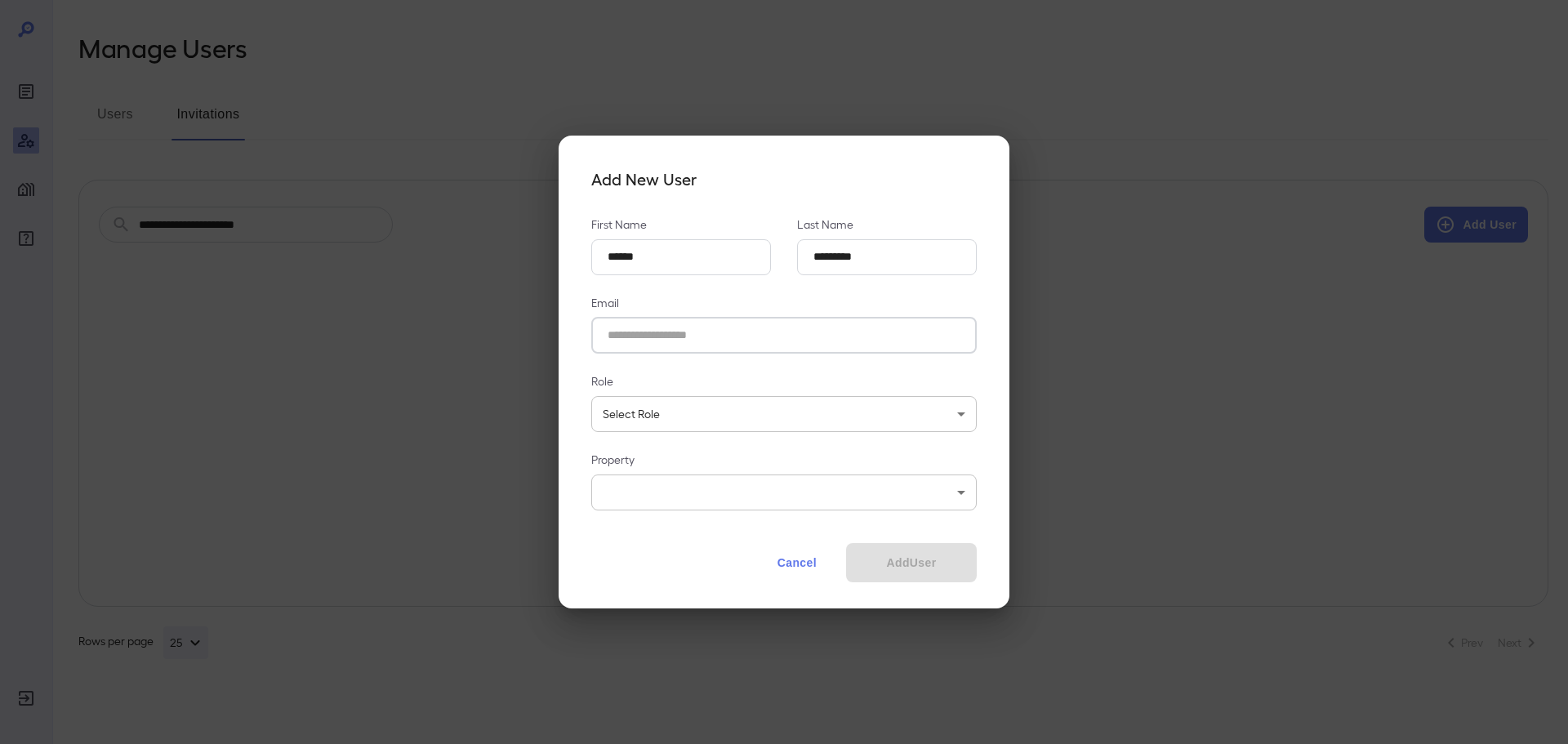 paste on "**********" 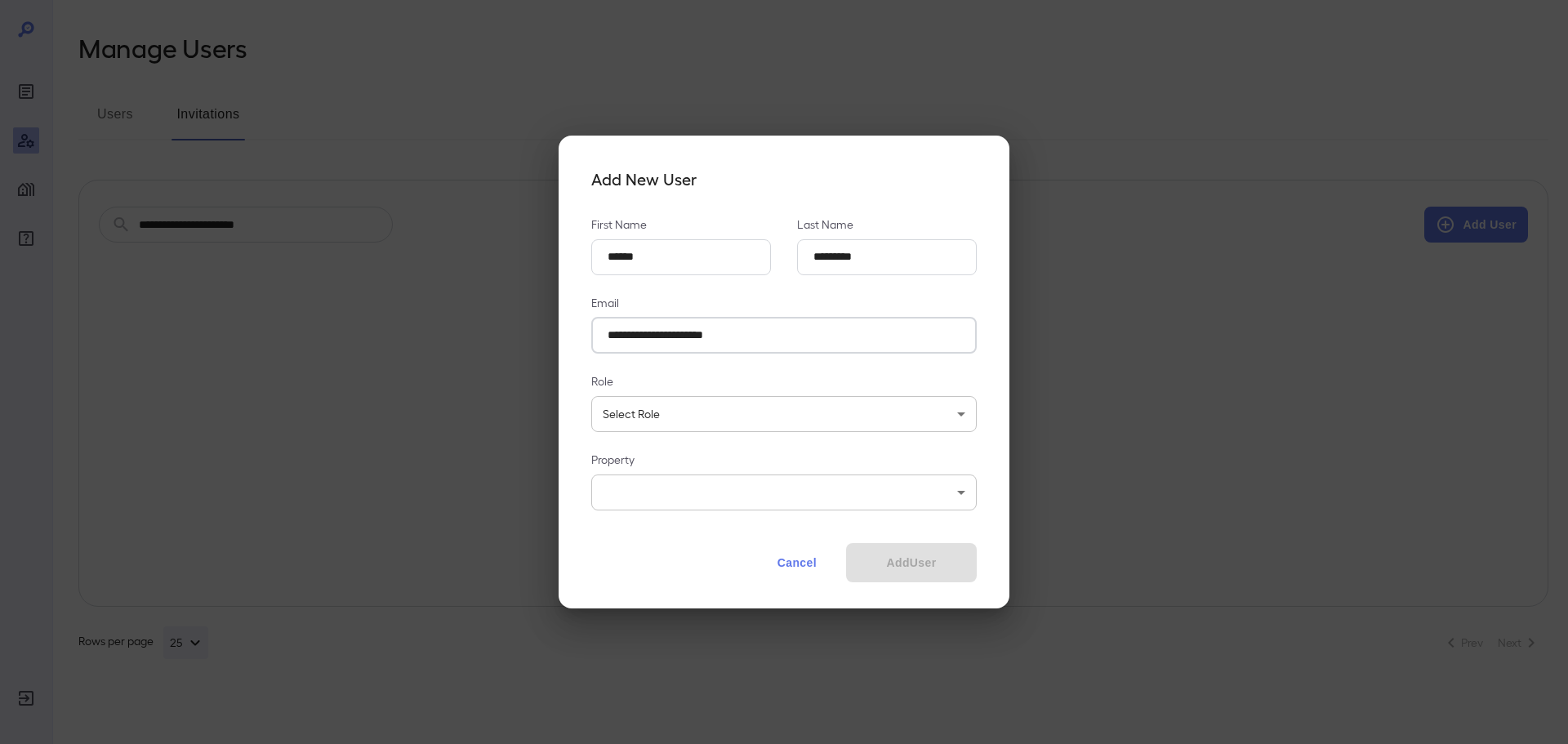 type on "**********" 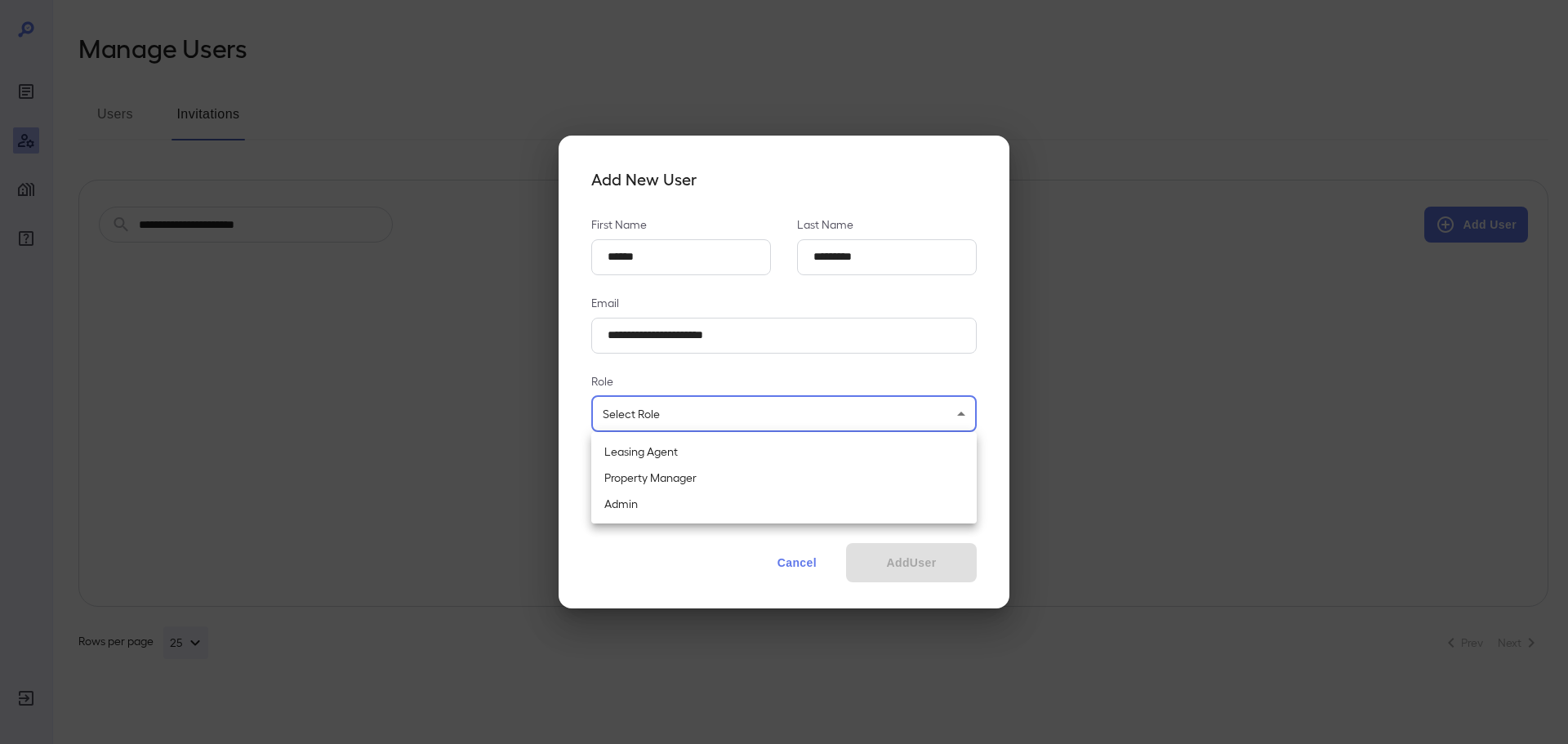 click on "**********" at bounding box center (784, 372) 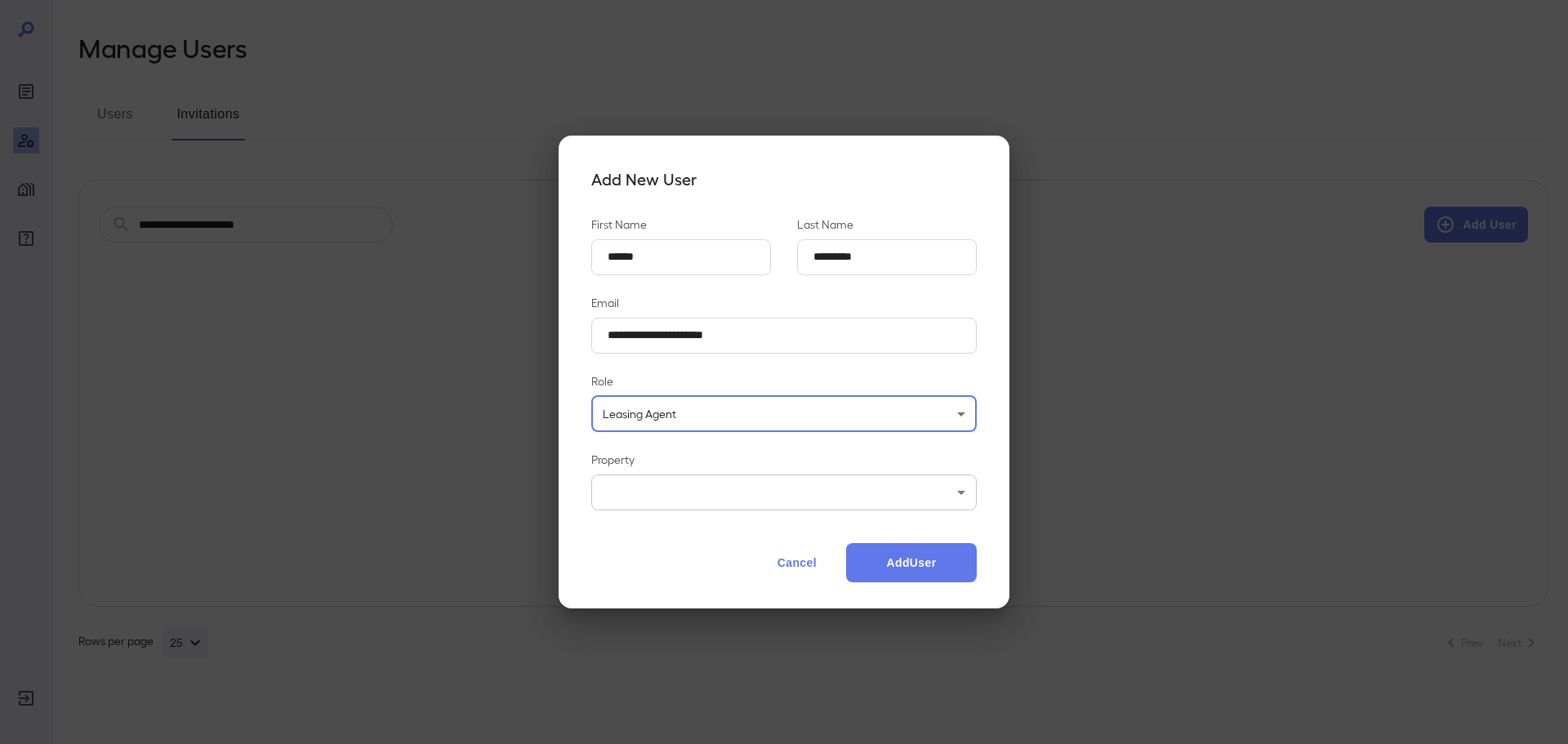 click on "**********" at bounding box center [784, 372] 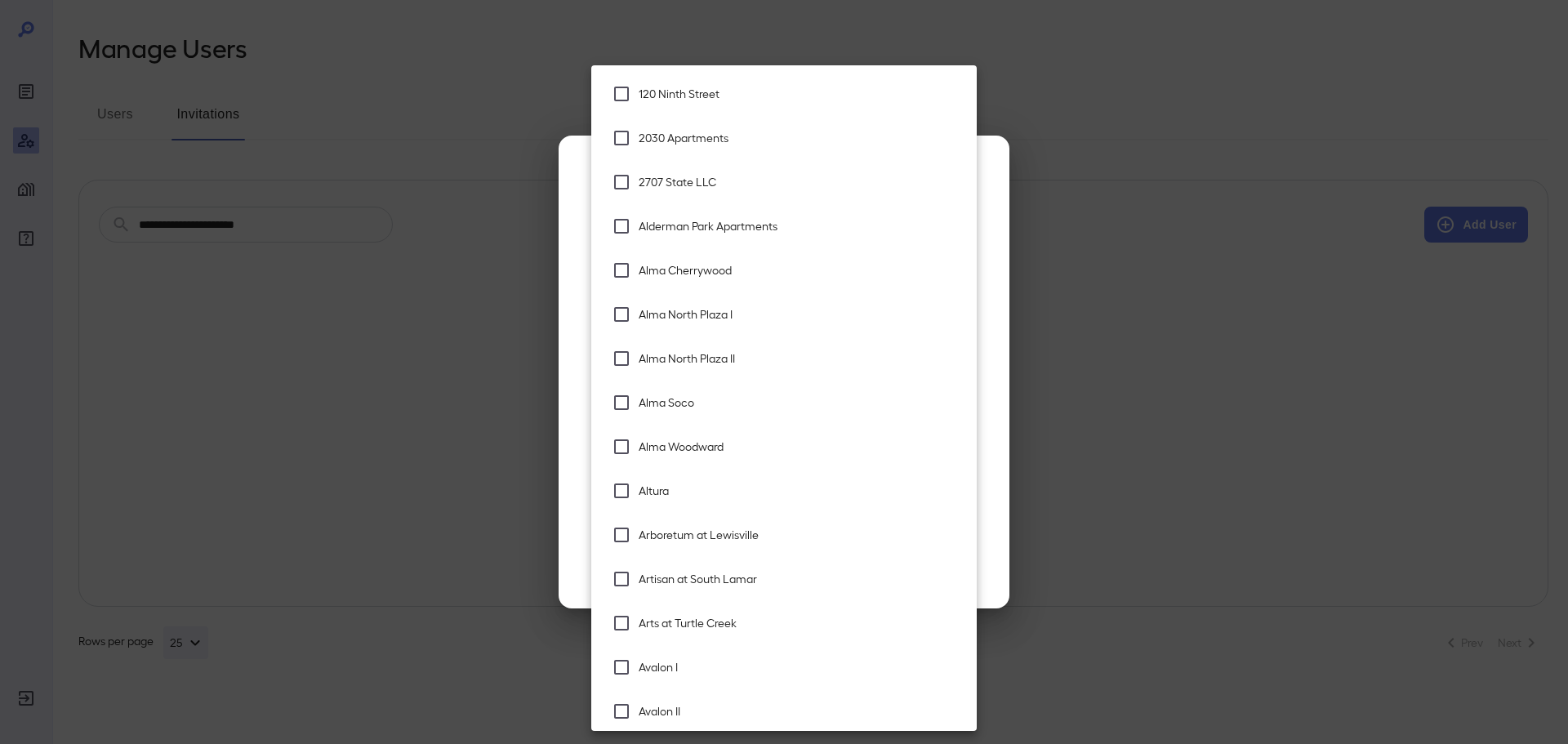 type 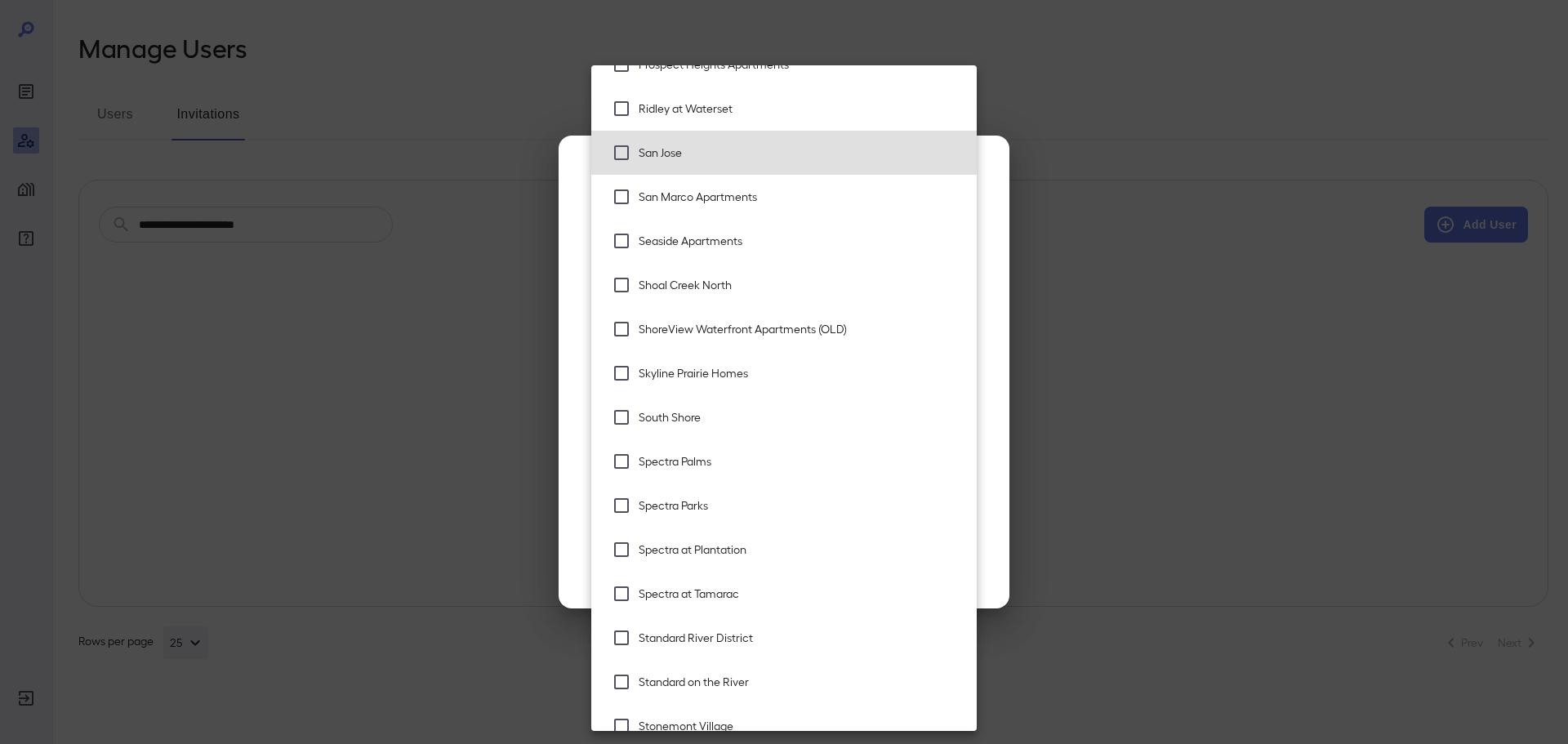 scroll, scrollTop: 2801, scrollLeft: 0, axis: vertical 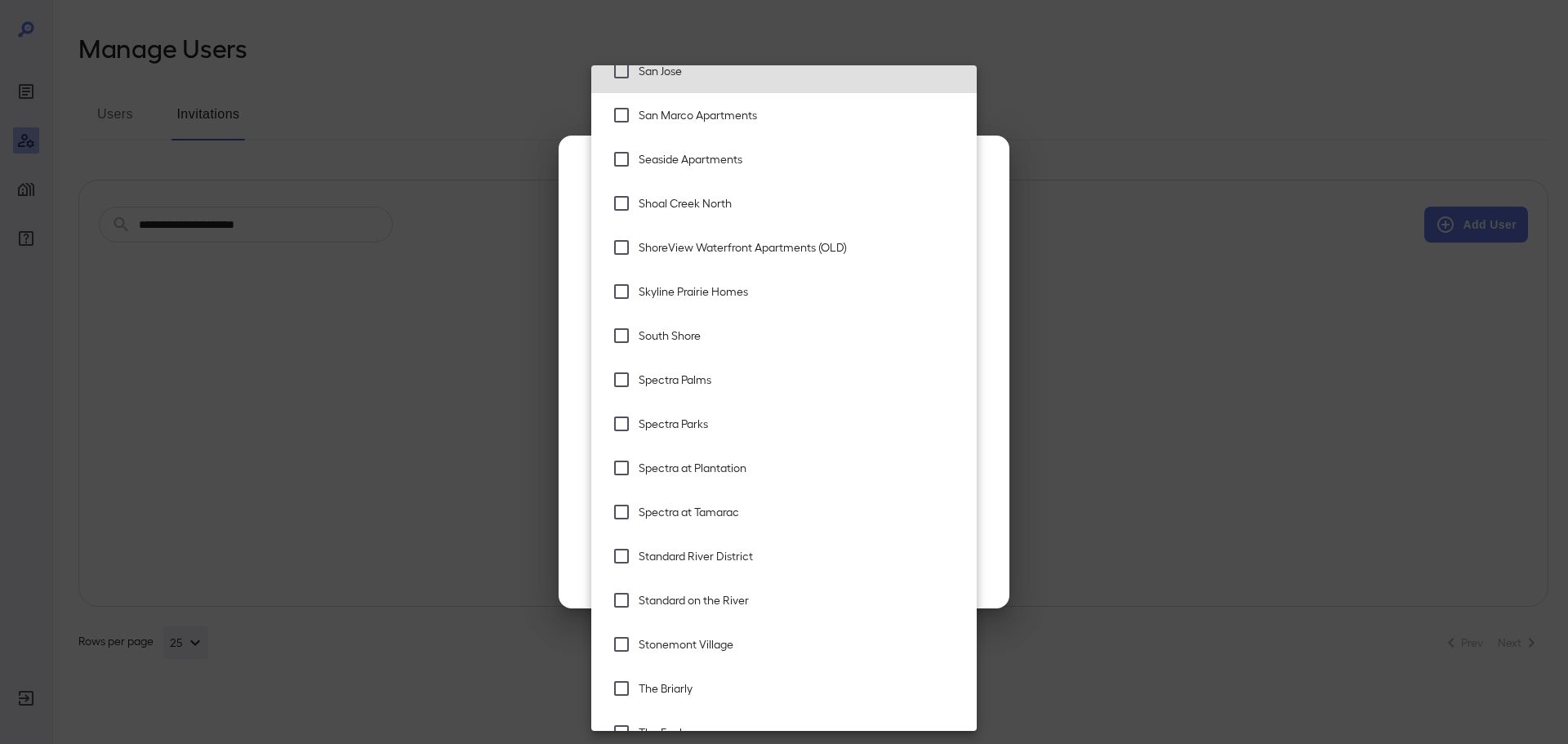 type on "**********" 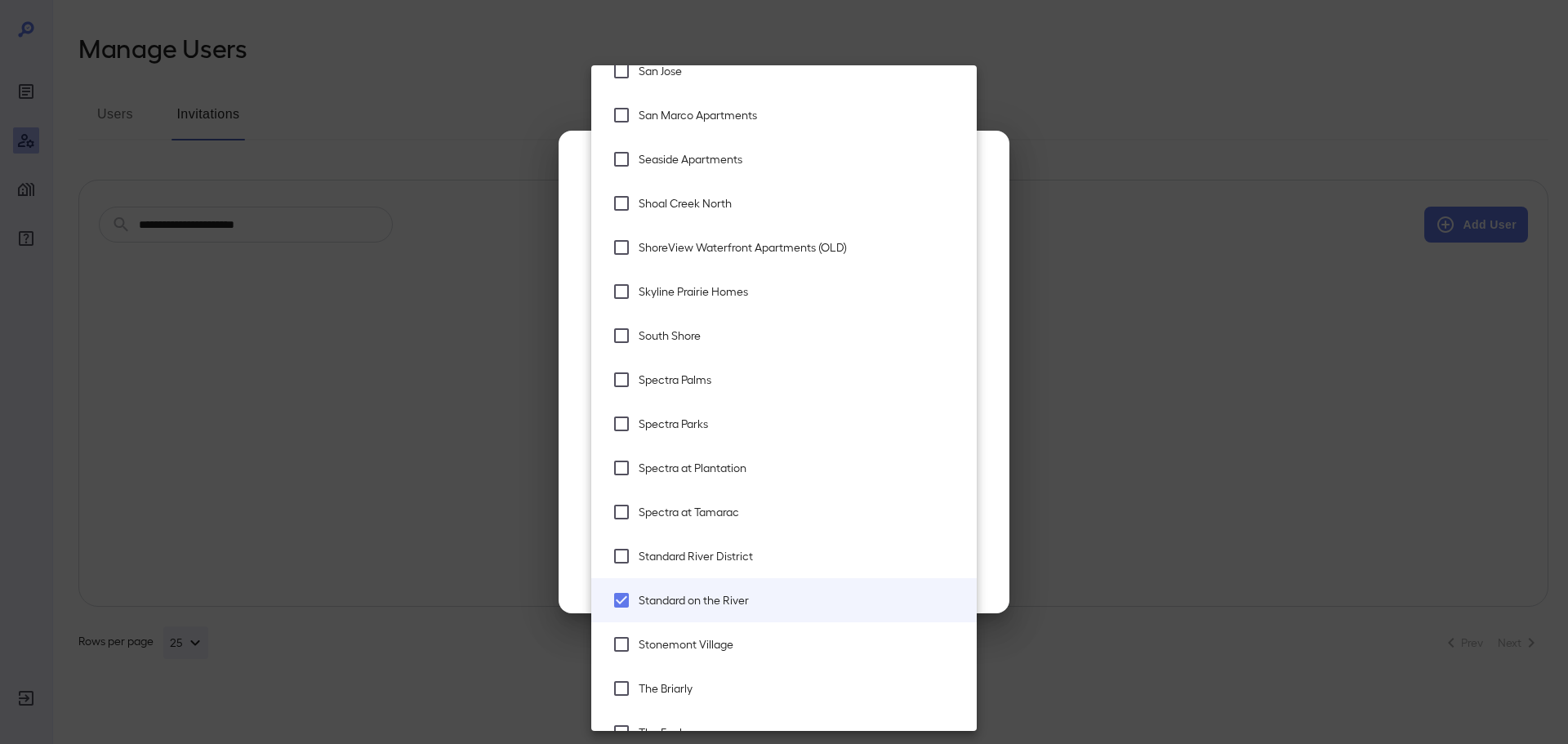 click at bounding box center (784, 372) 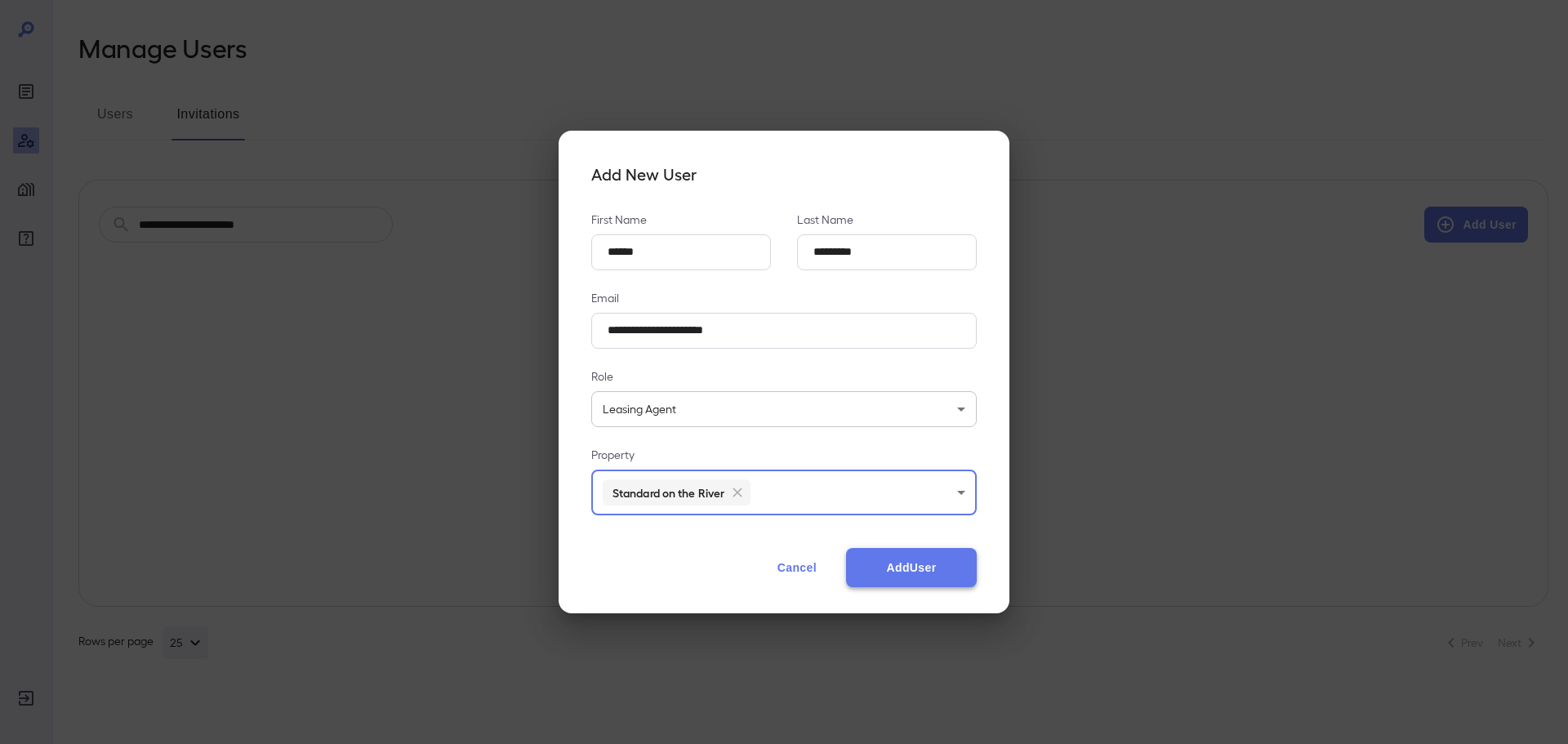 click on "Add  User" at bounding box center (911, 568) 